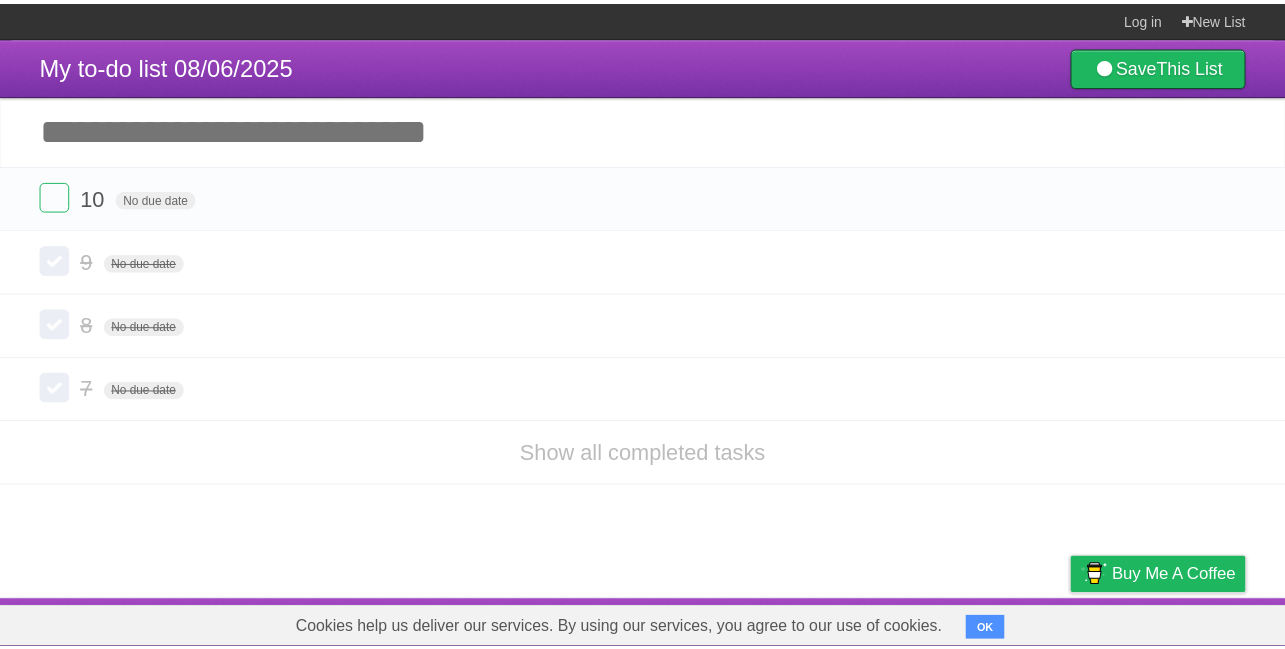 scroll, scrollTop: 0, scrollLeft: 0, axis: both 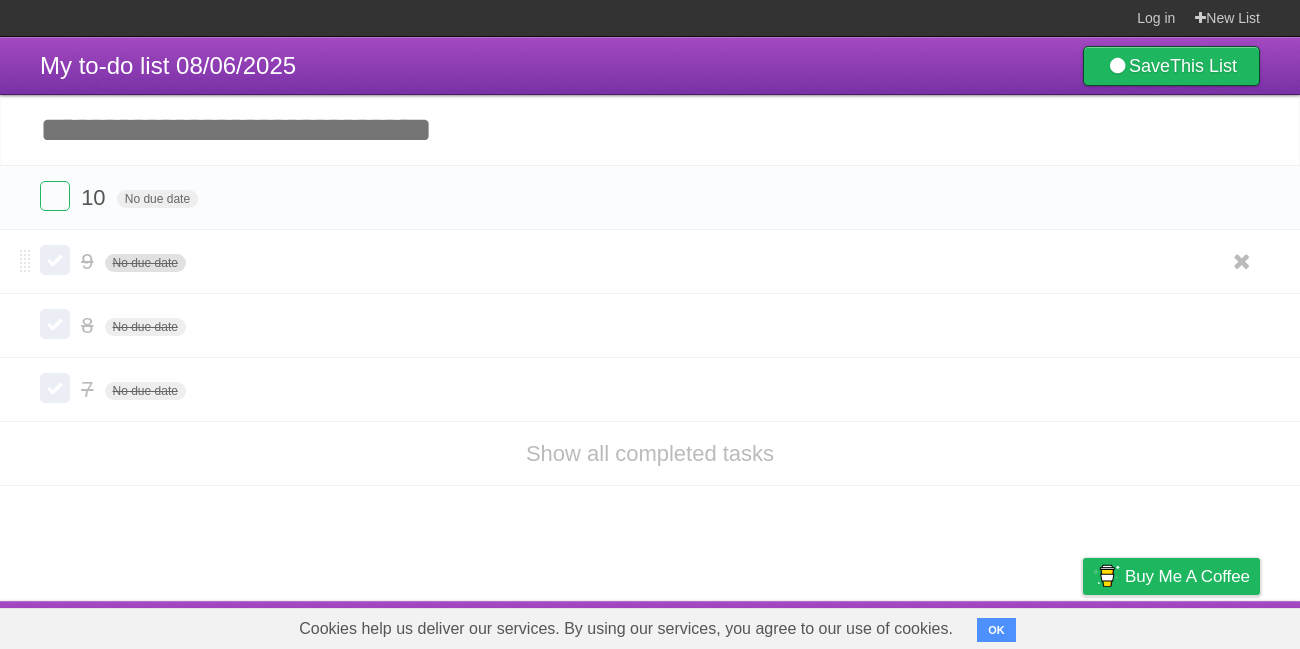 click on "No due date" at bounding box center [145, 263] 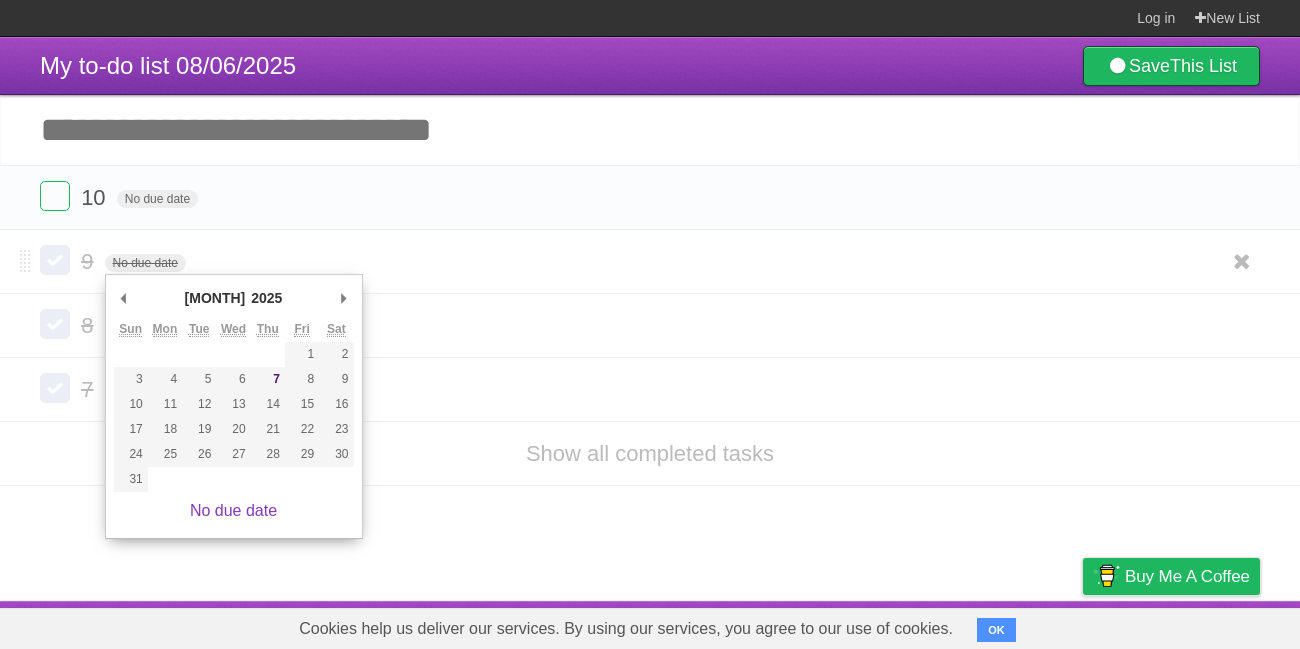 click at bounding box center [55, 260] 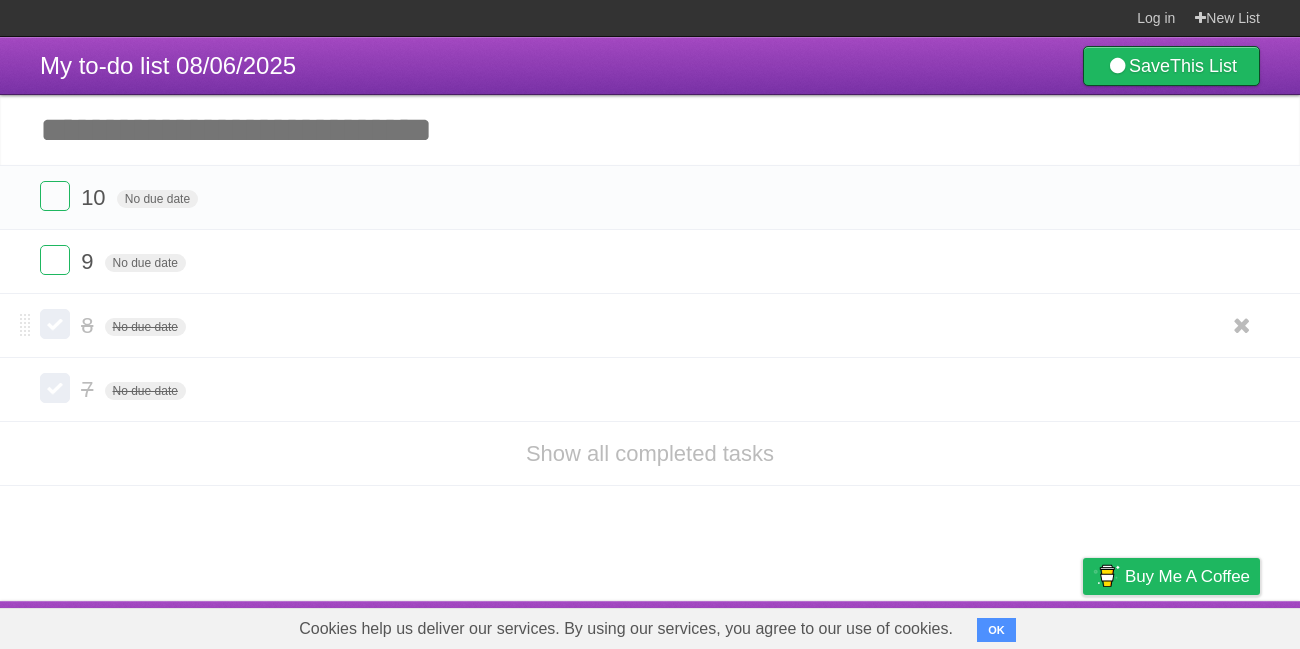 drag, startPoint x: 59, startPoint y: 257, endPoint x: 57, endPoint y: 324, distance: 67.02985 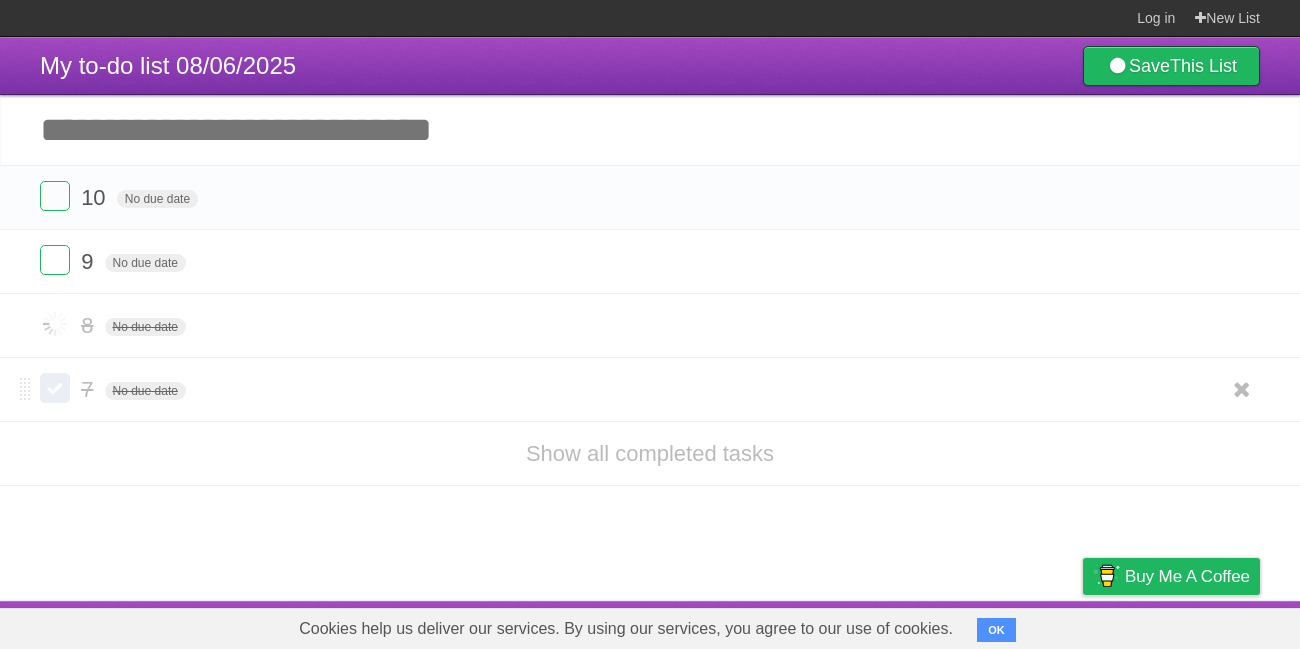 click at bounding box center [55, 388] 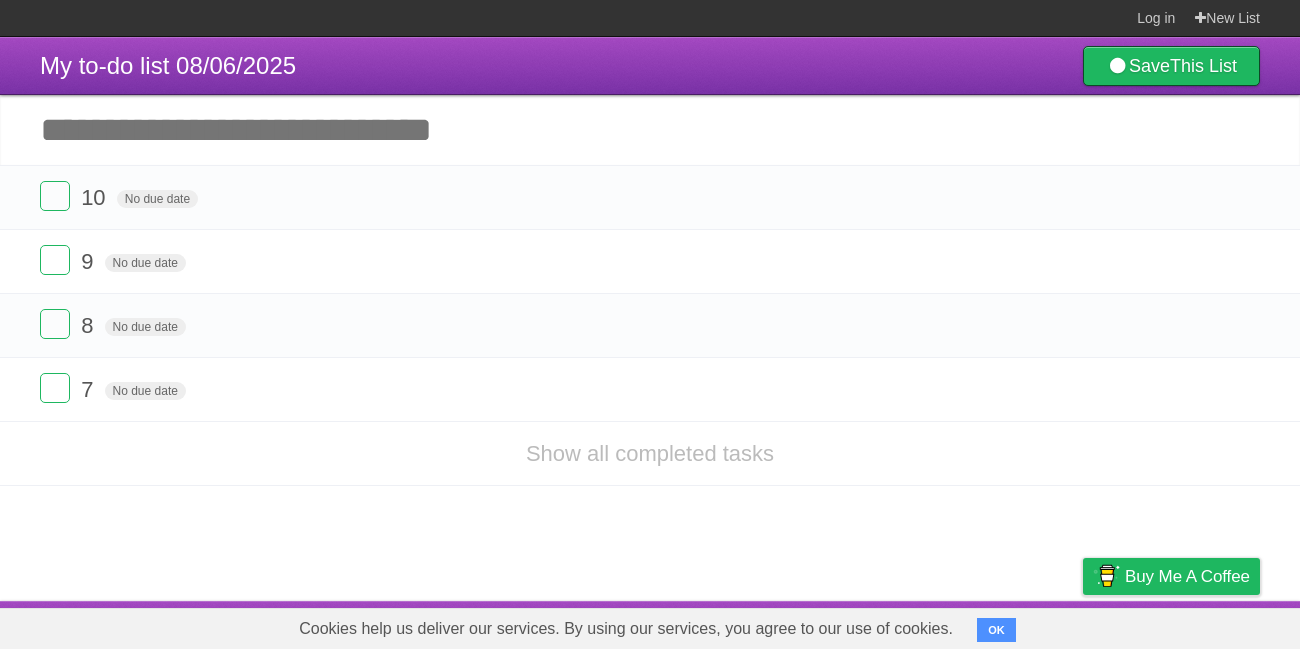click on "Add another task" at bounding box center (650, 130) 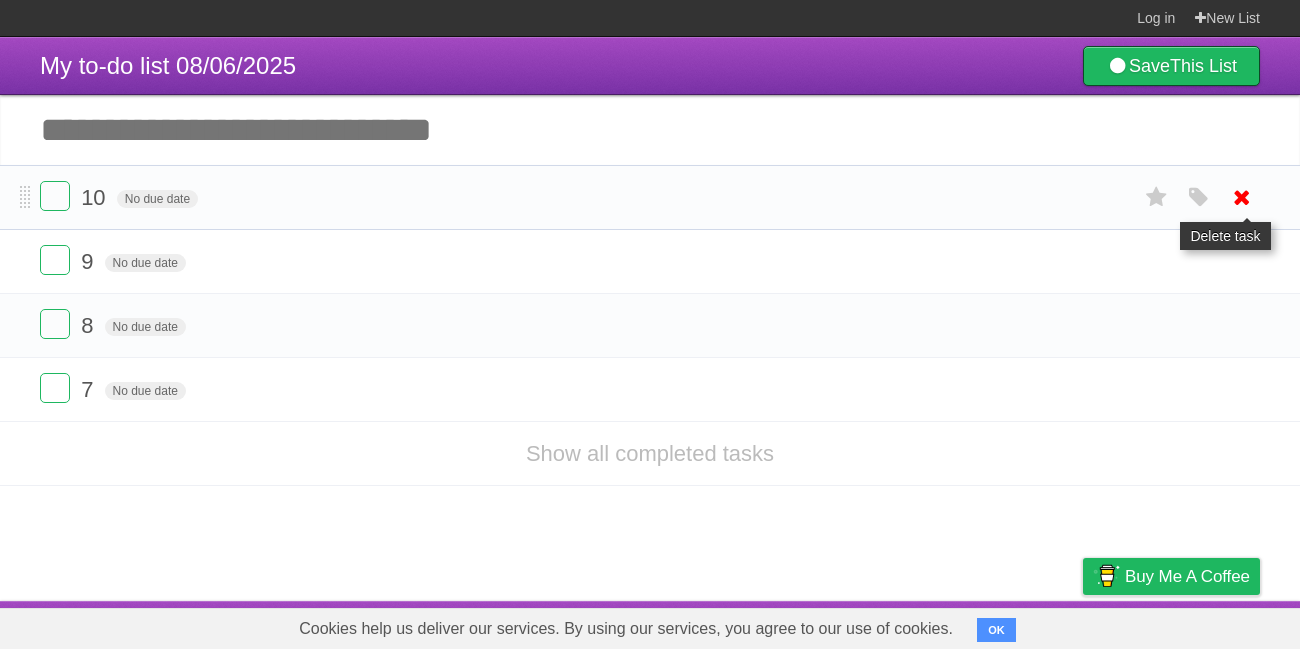click at bounding box center [1242, 197] 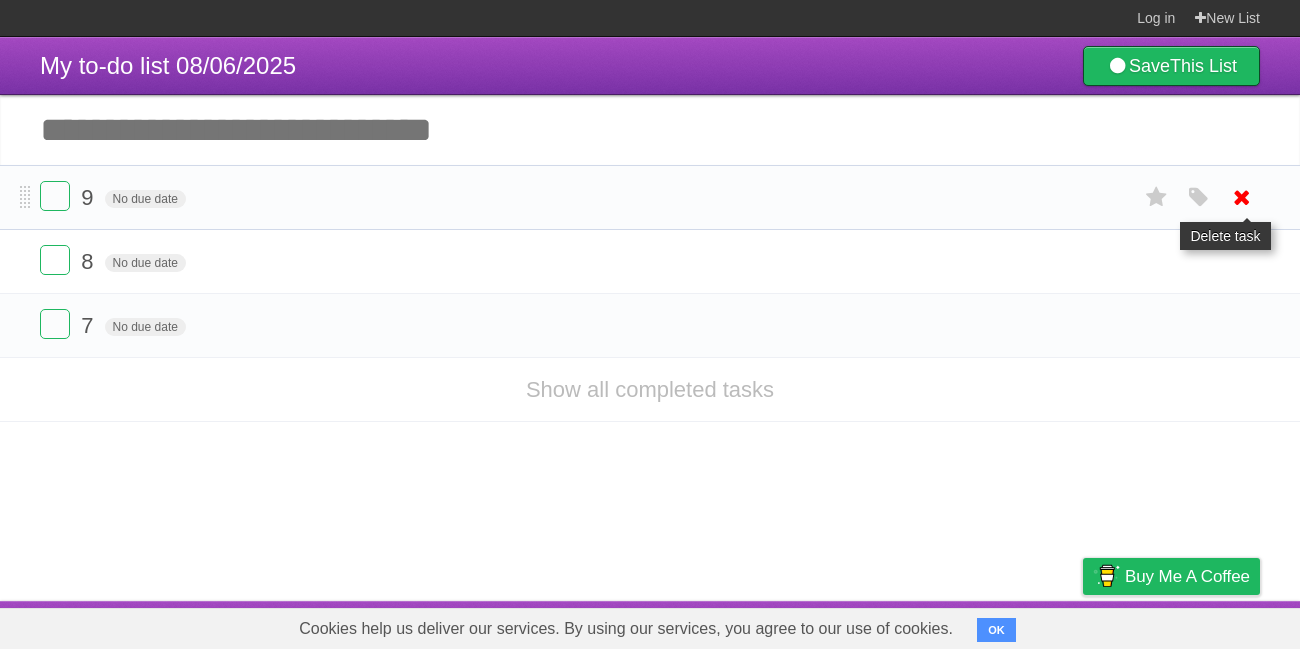 click at bounding box center (1242, 197) 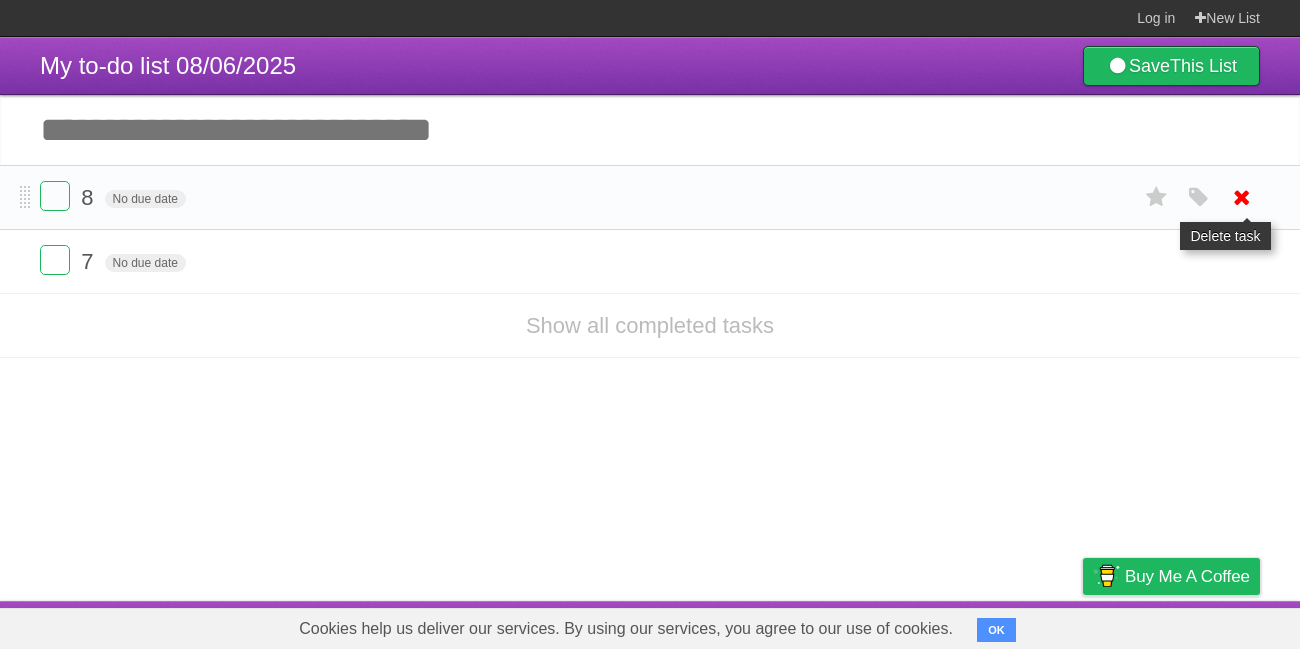 click at bounding box center (1242, 197) 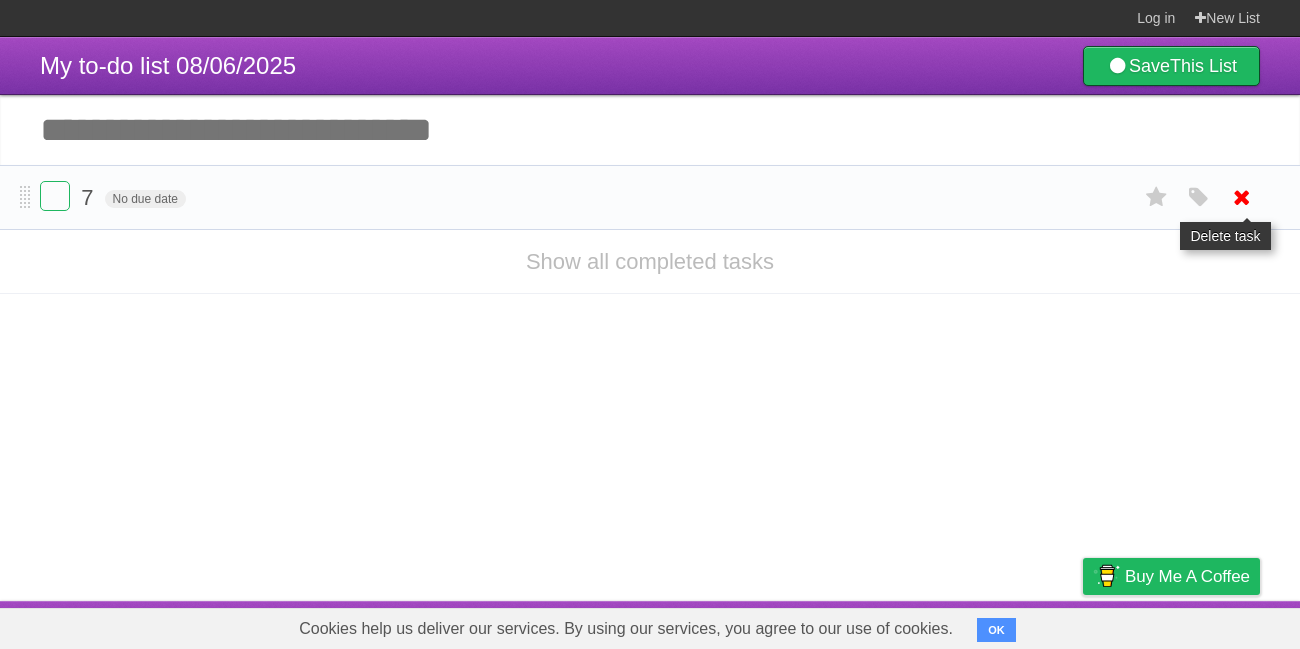 click at bounding box center (1242, 197) 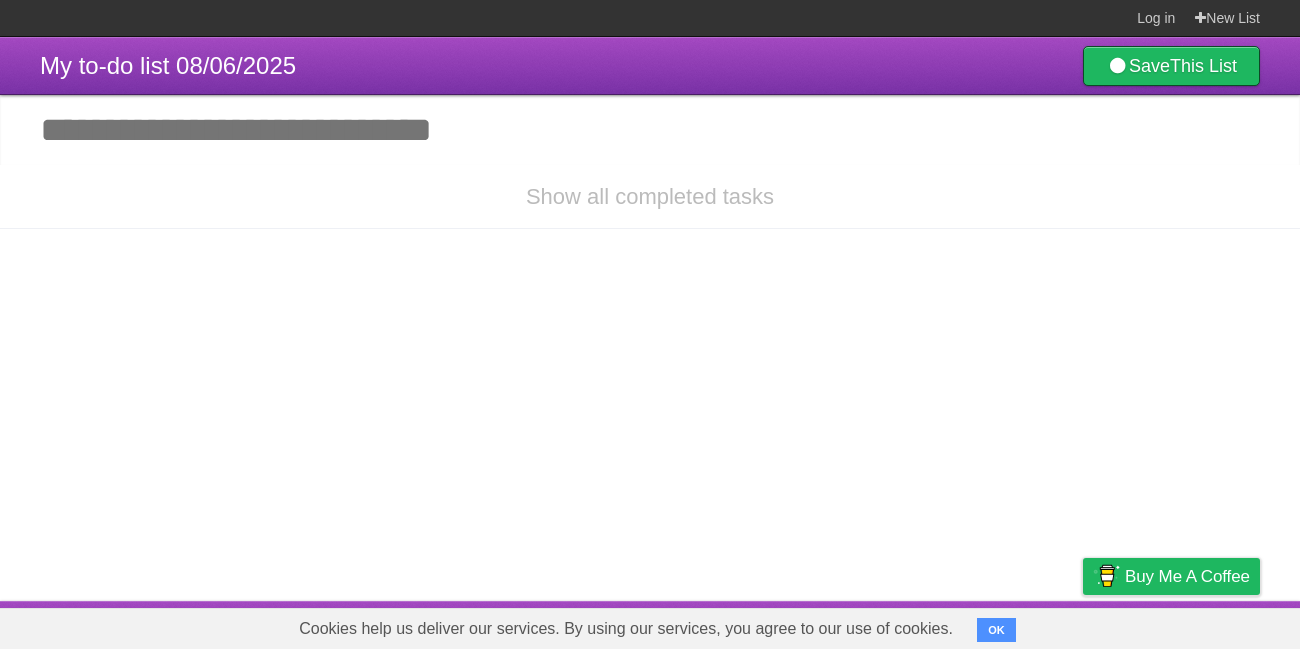 click on "Add another task" at bounding box center (650, 130) 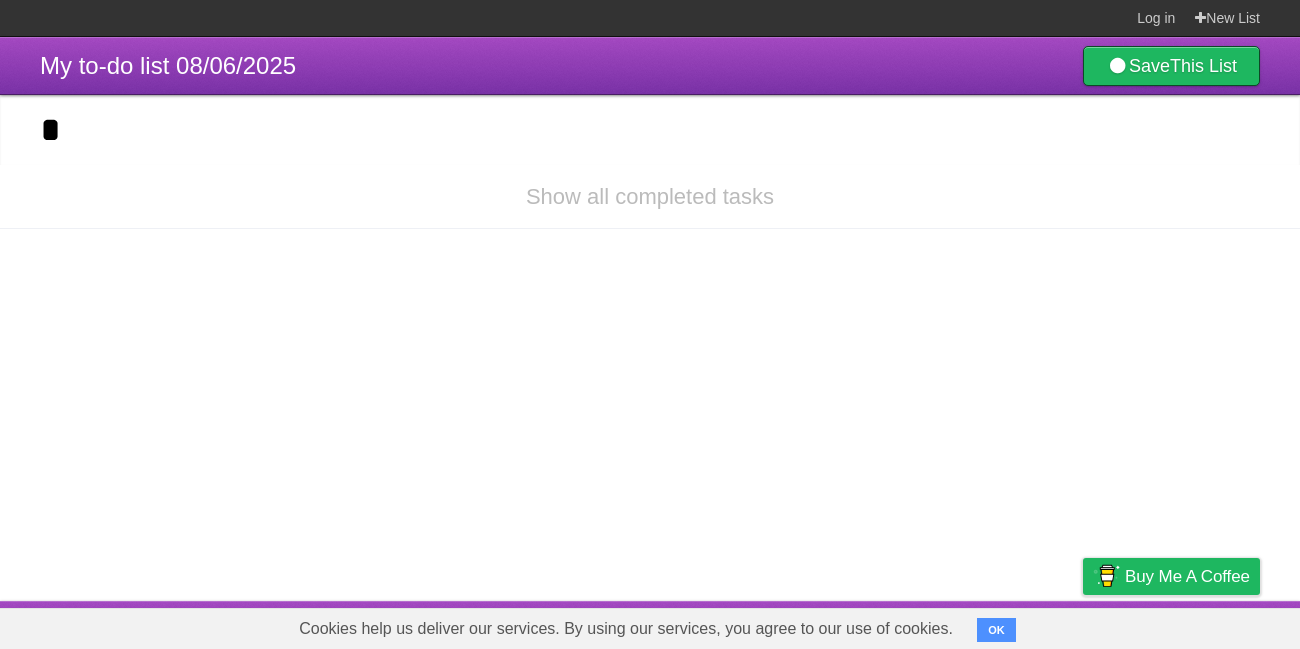 type on "*" 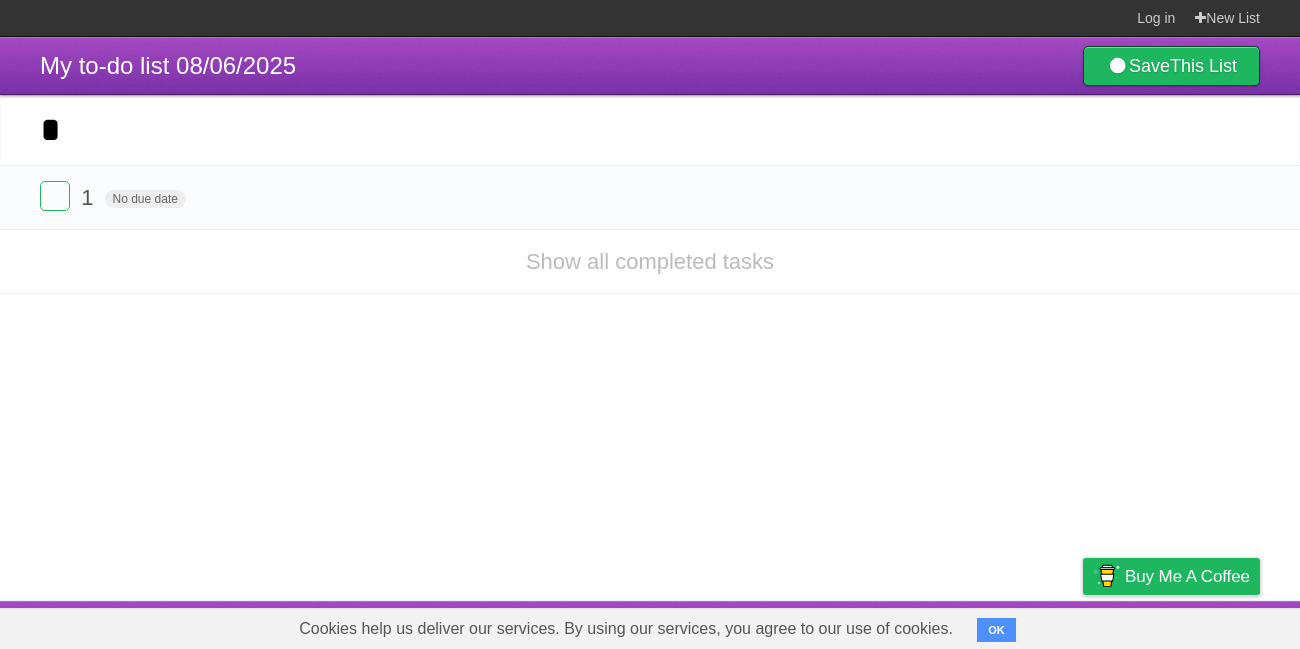 type on "*" 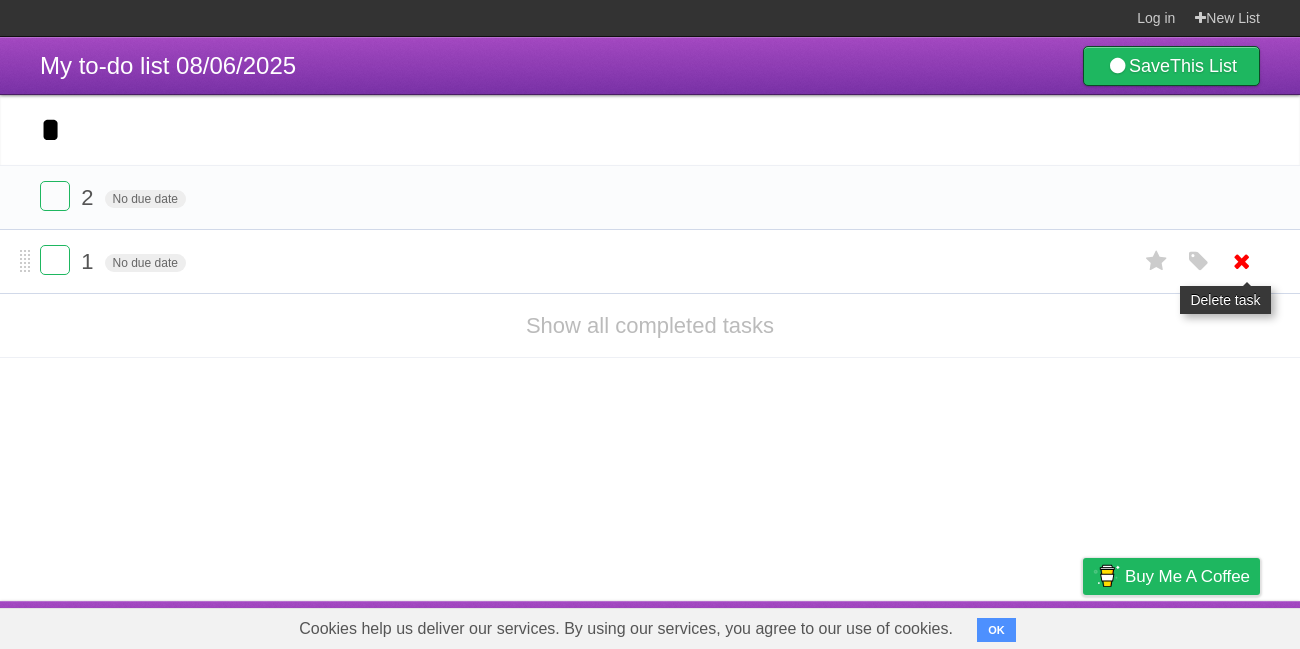 type on "*" 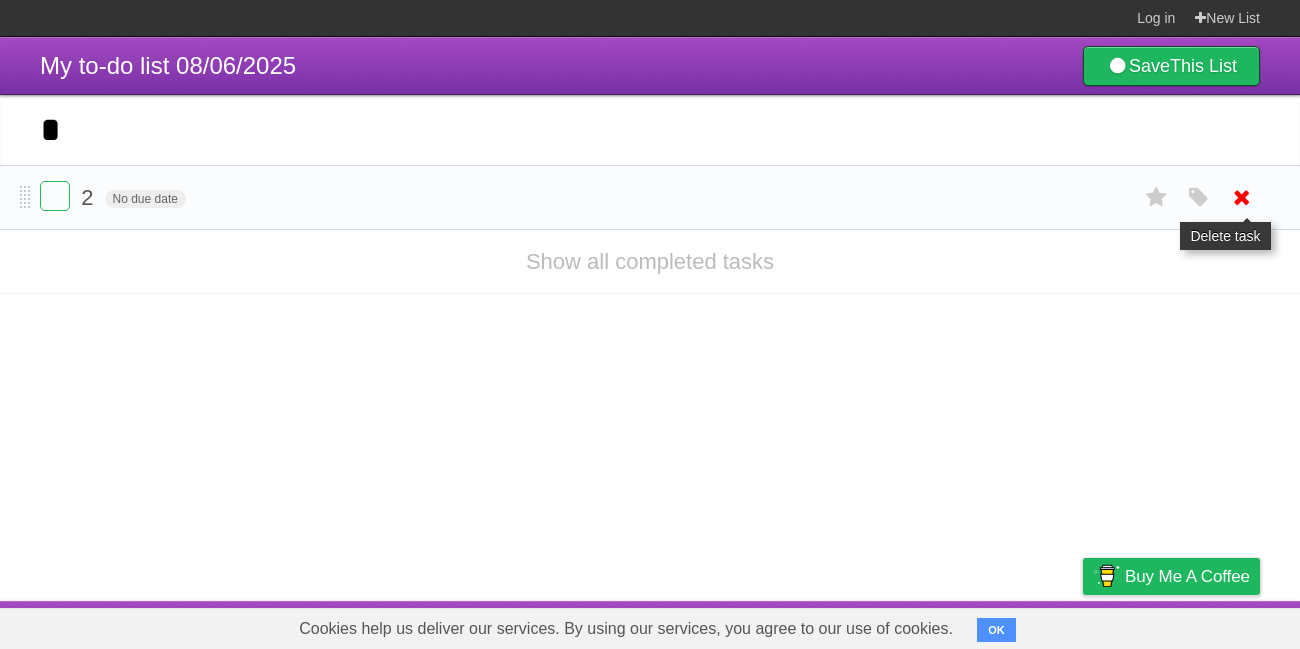 click at bounding box center [1242, 197] 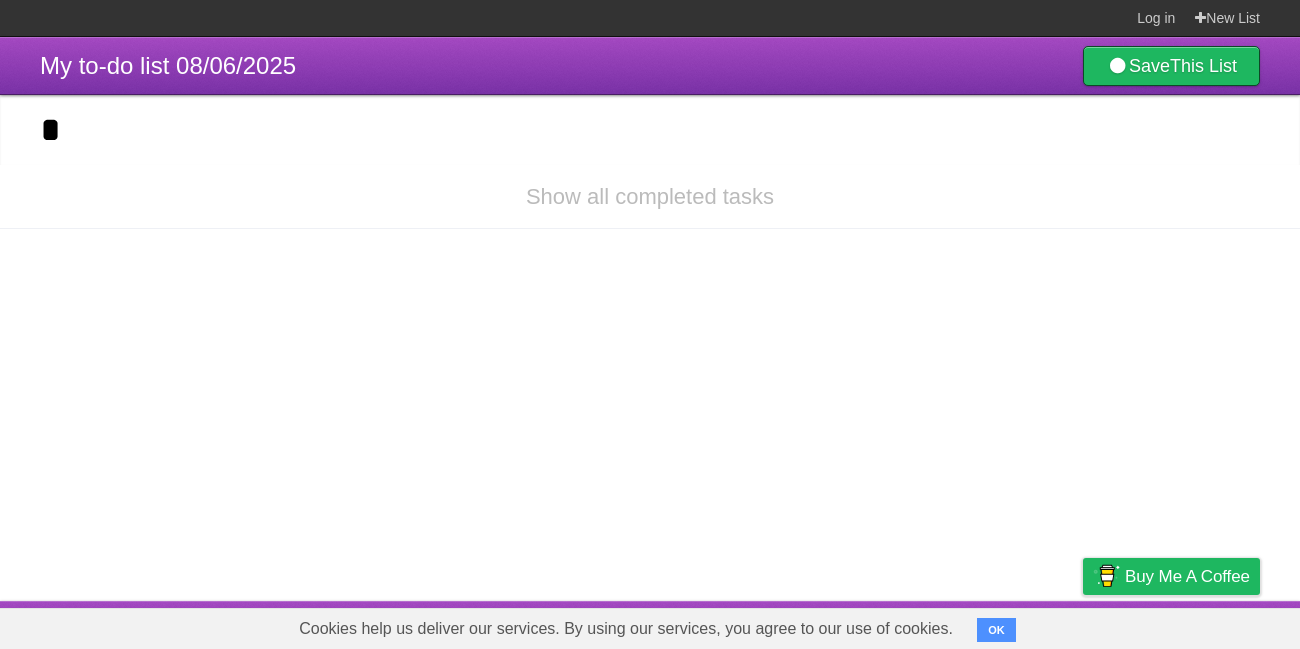 click on "*" at bounding box center [650, 130] 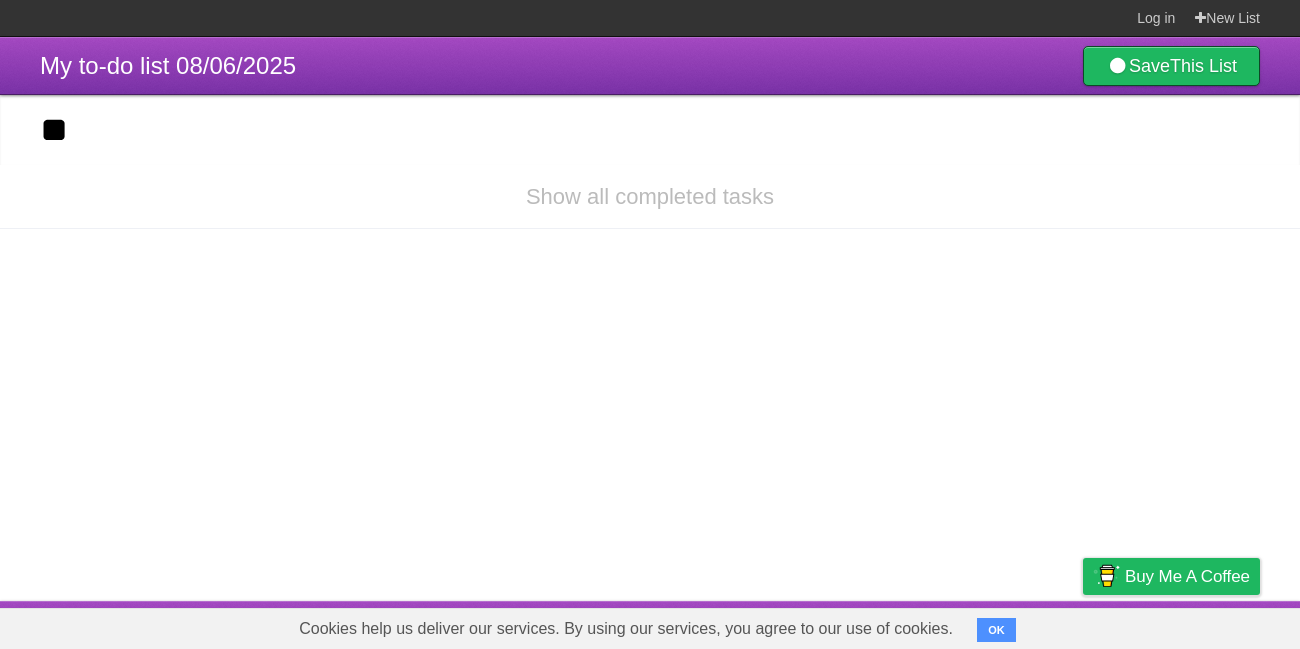 click on "*********" at bounding box center (0, 0) 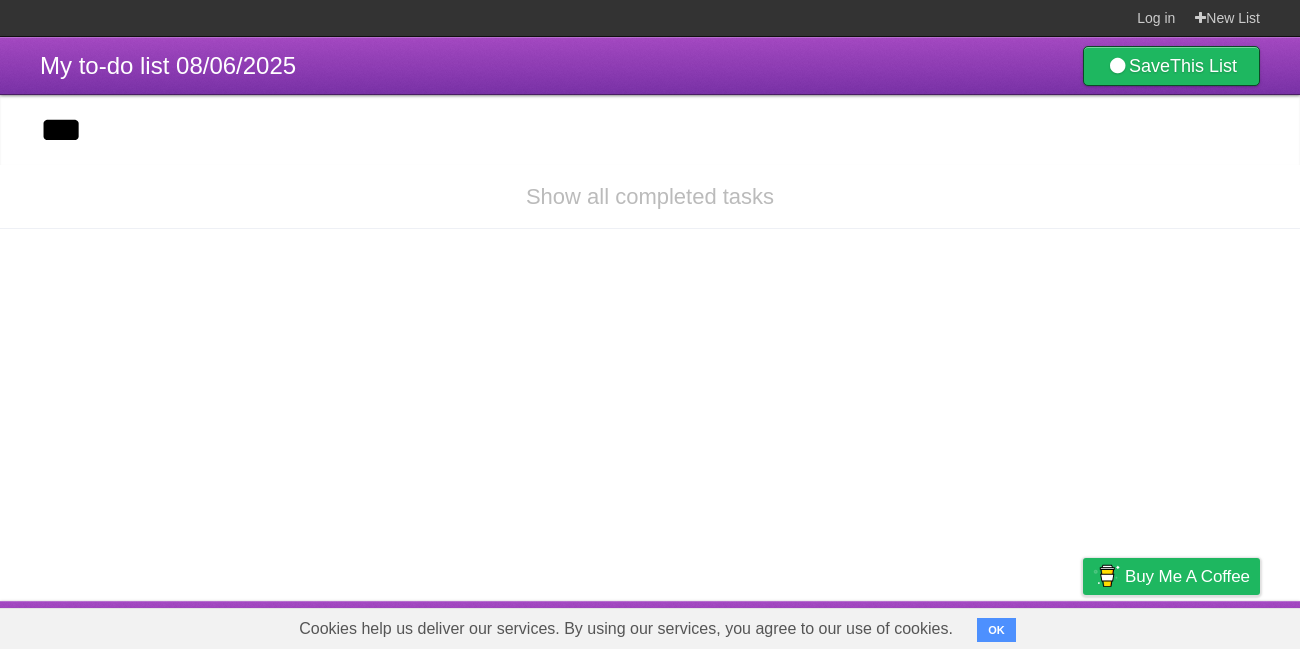 type on "****" 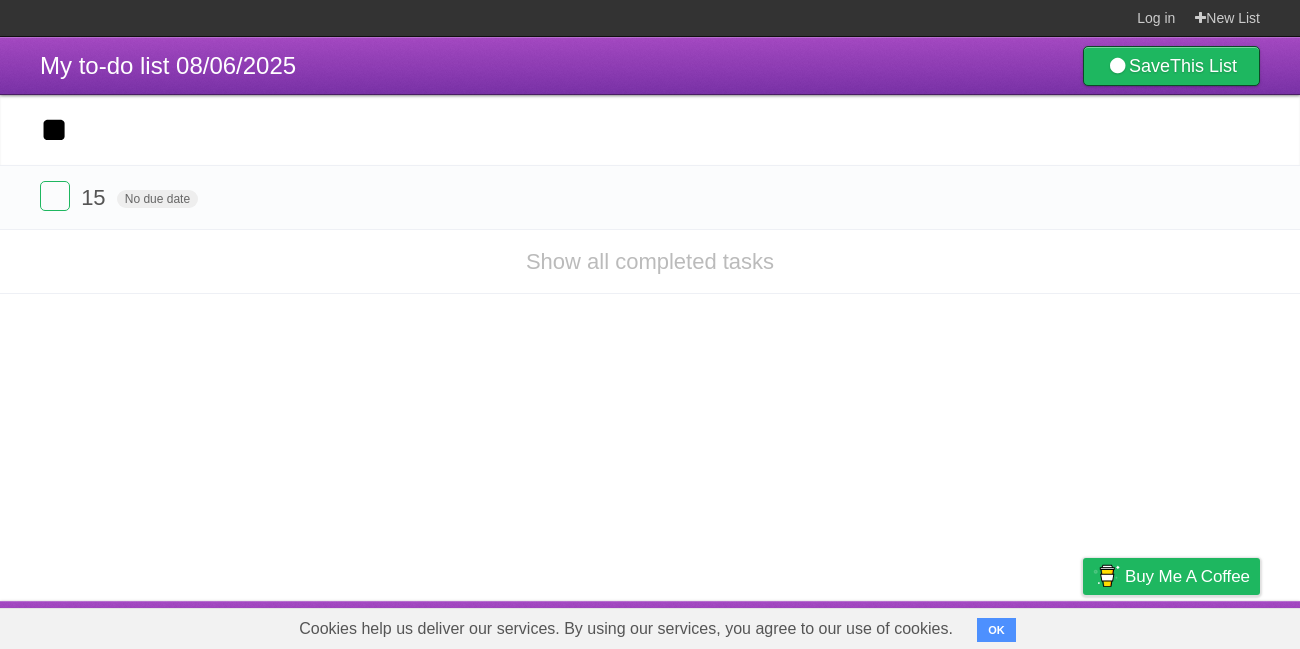 type on "**" 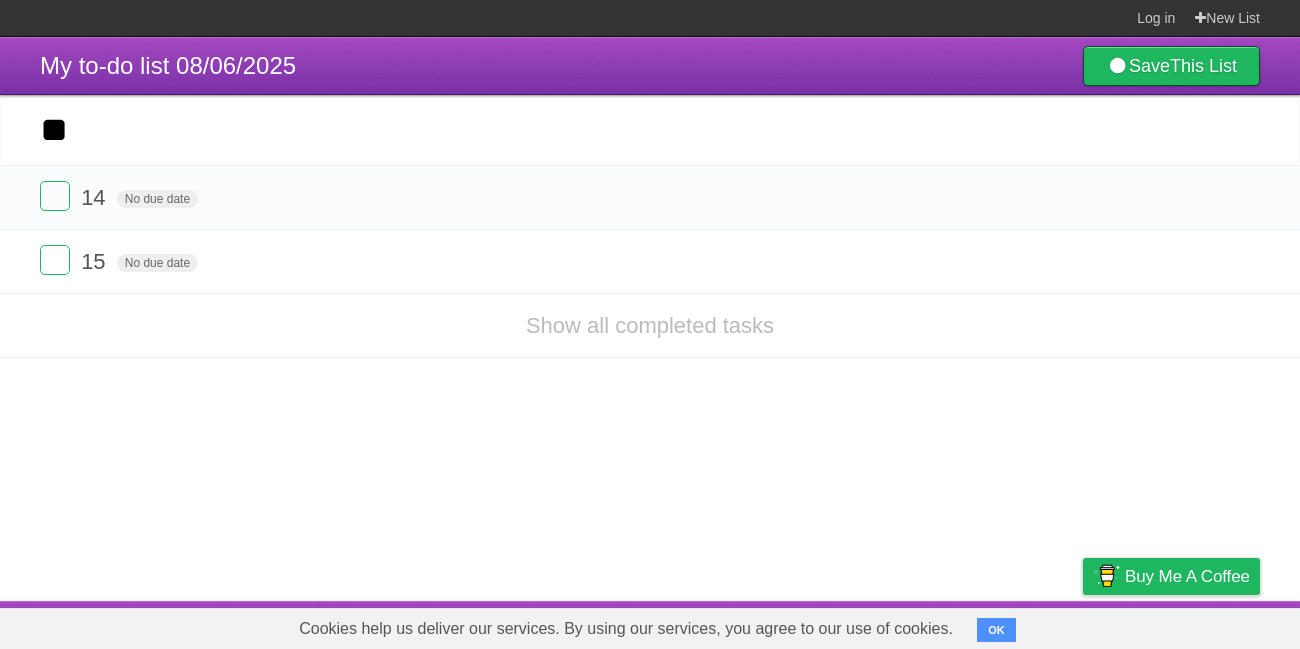 click on "*********" at bounding box center [0, 0] 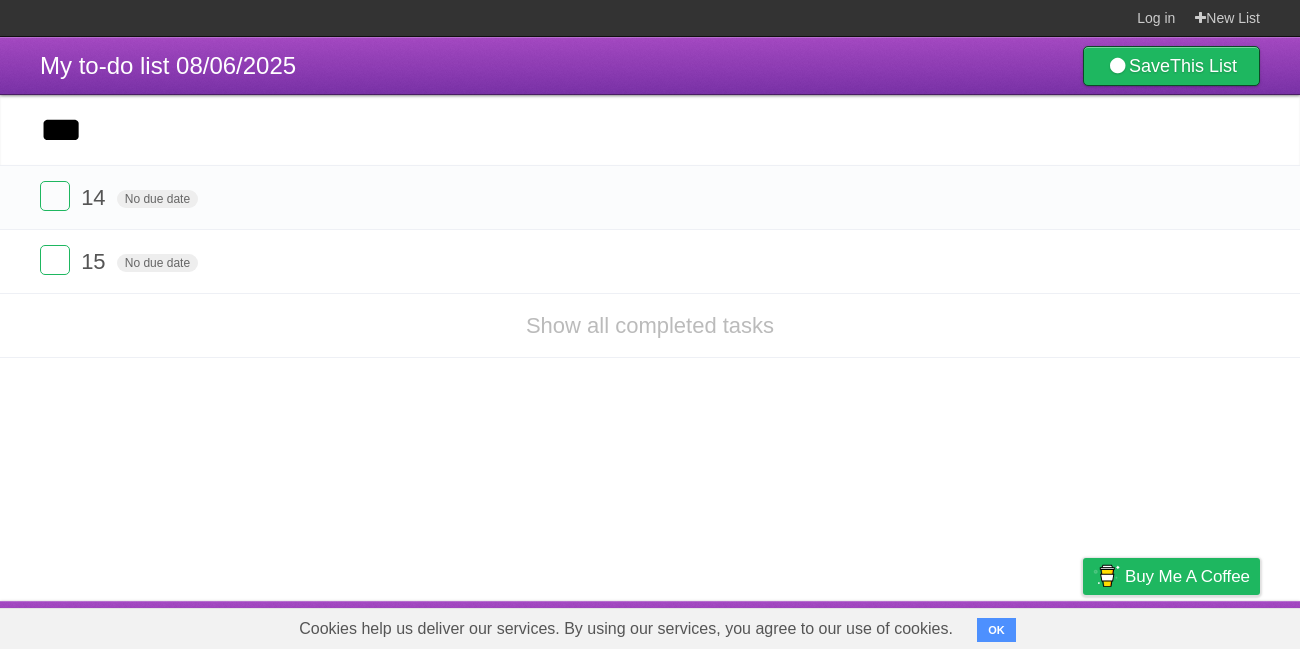 type on "****" 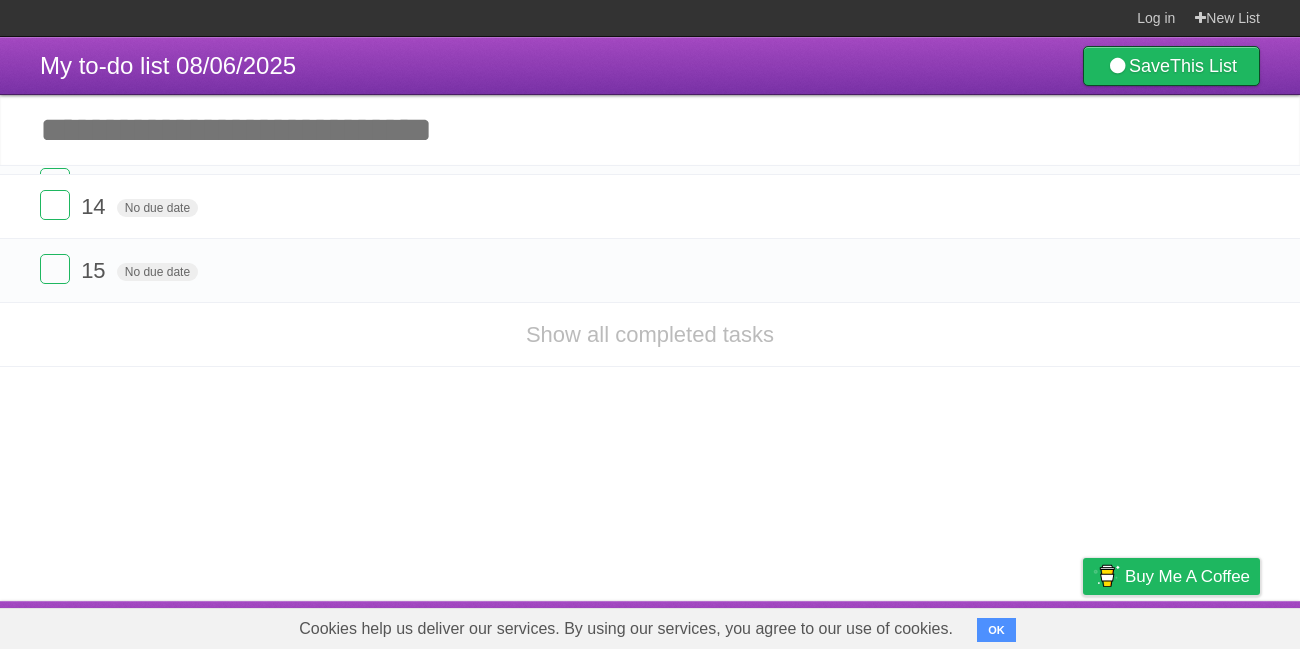 click on "*********" at bounding box center (0, 0) 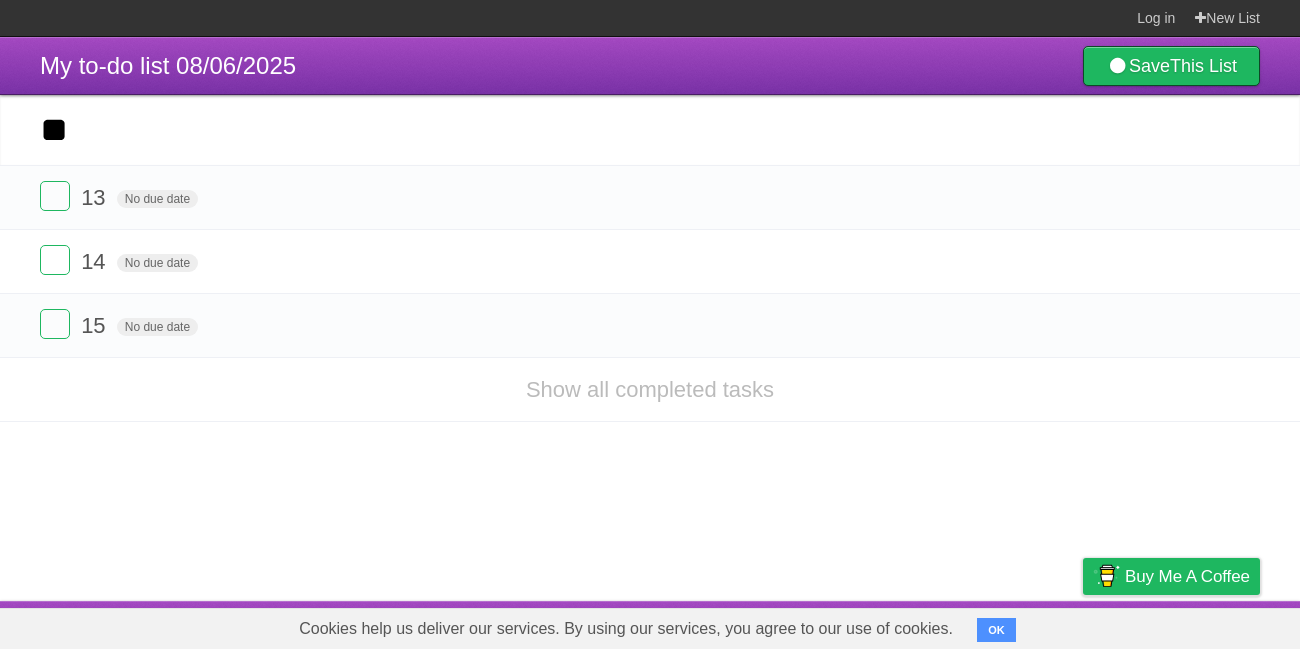 click on "*********" at bounding box center (0, 0) 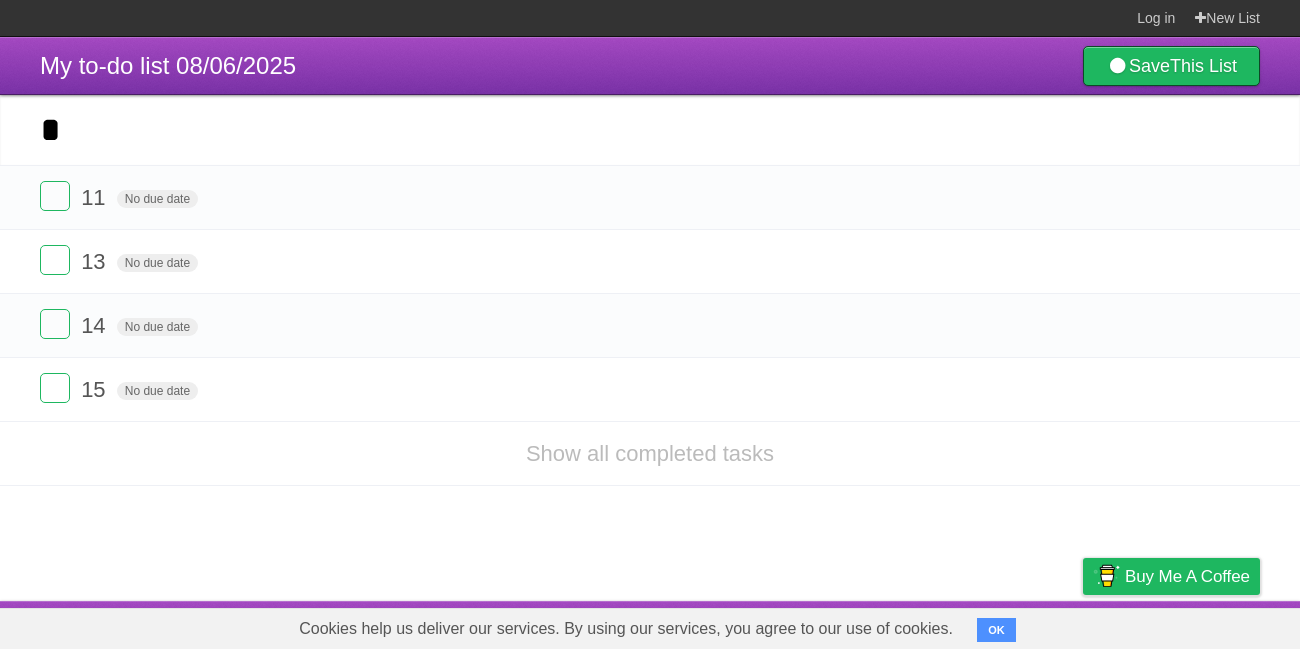 click on "*********" at bounding box center (0, 0) 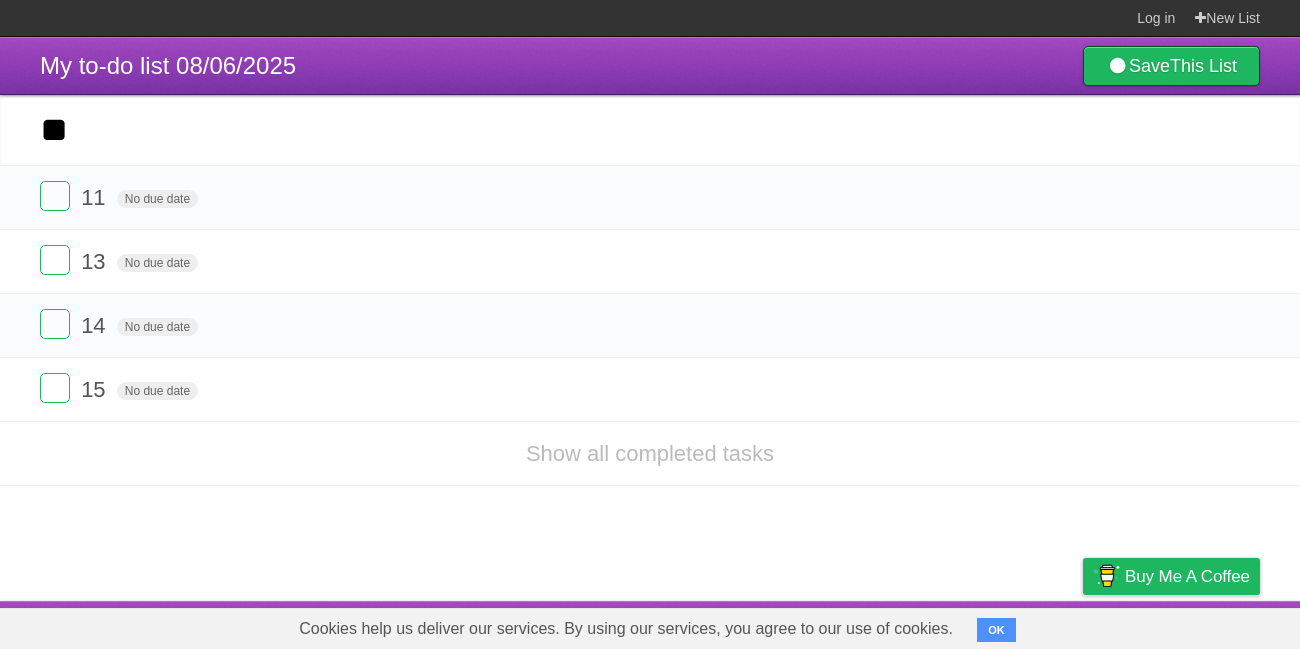 type on "**" 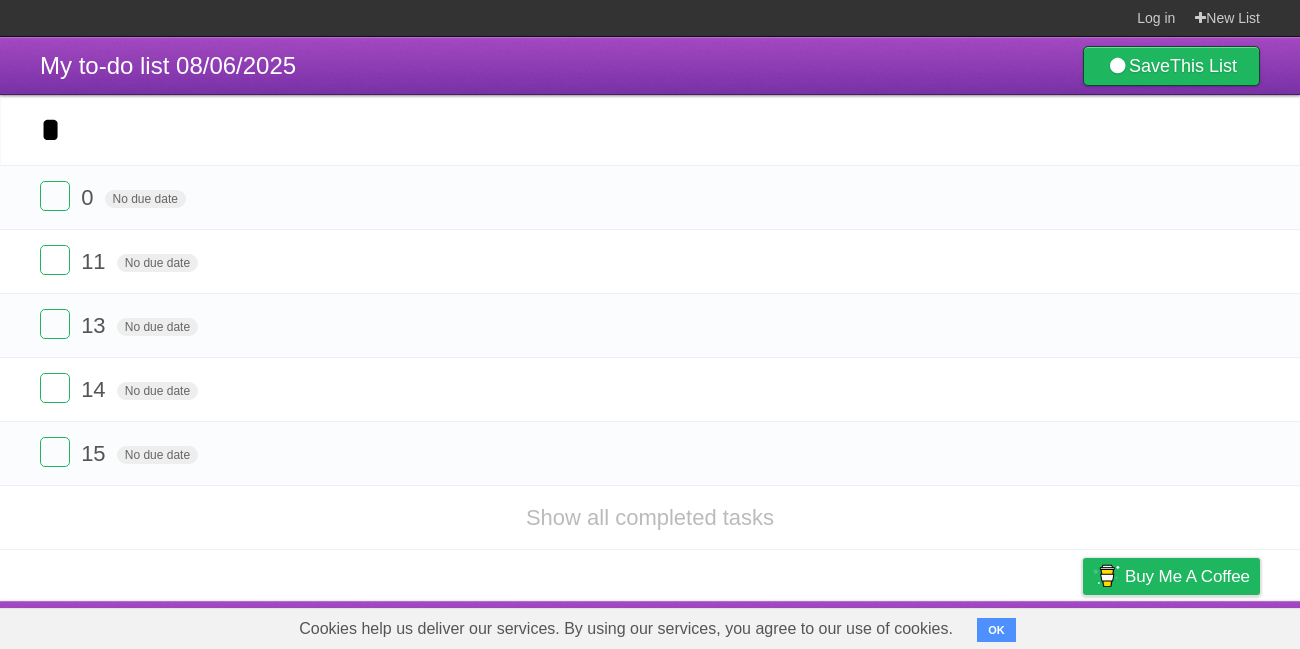 click on "*********" at bounding box center [0, 0] 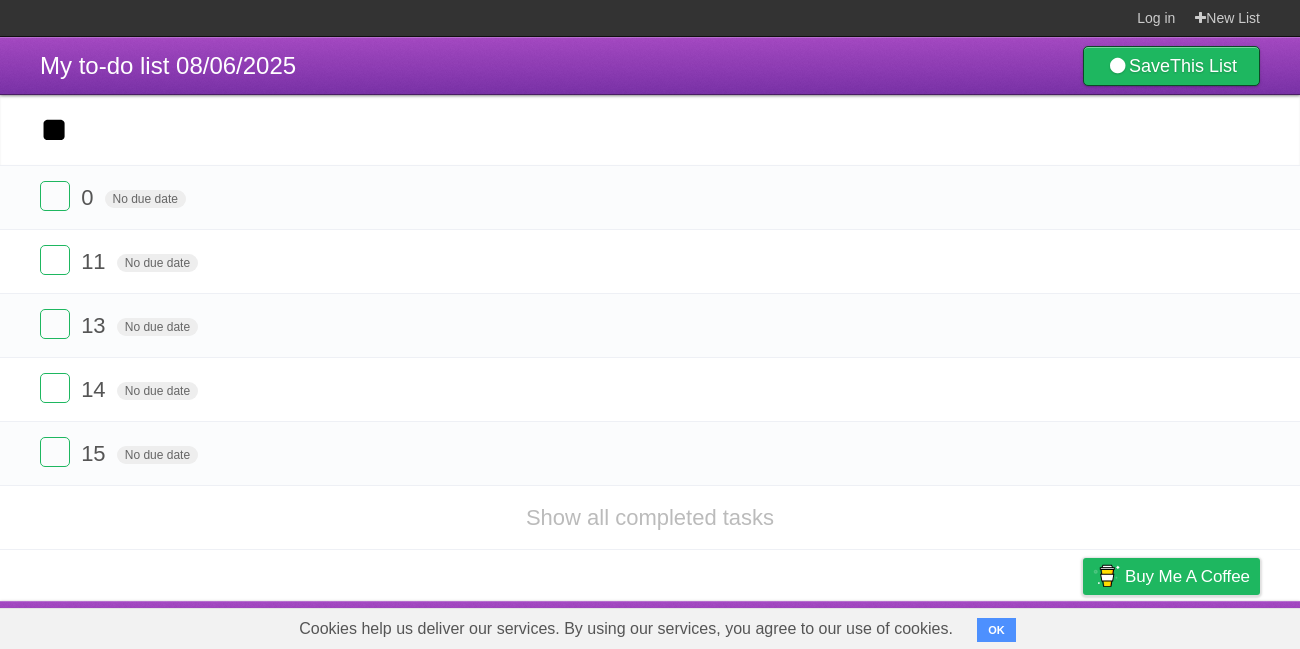 type on "**" 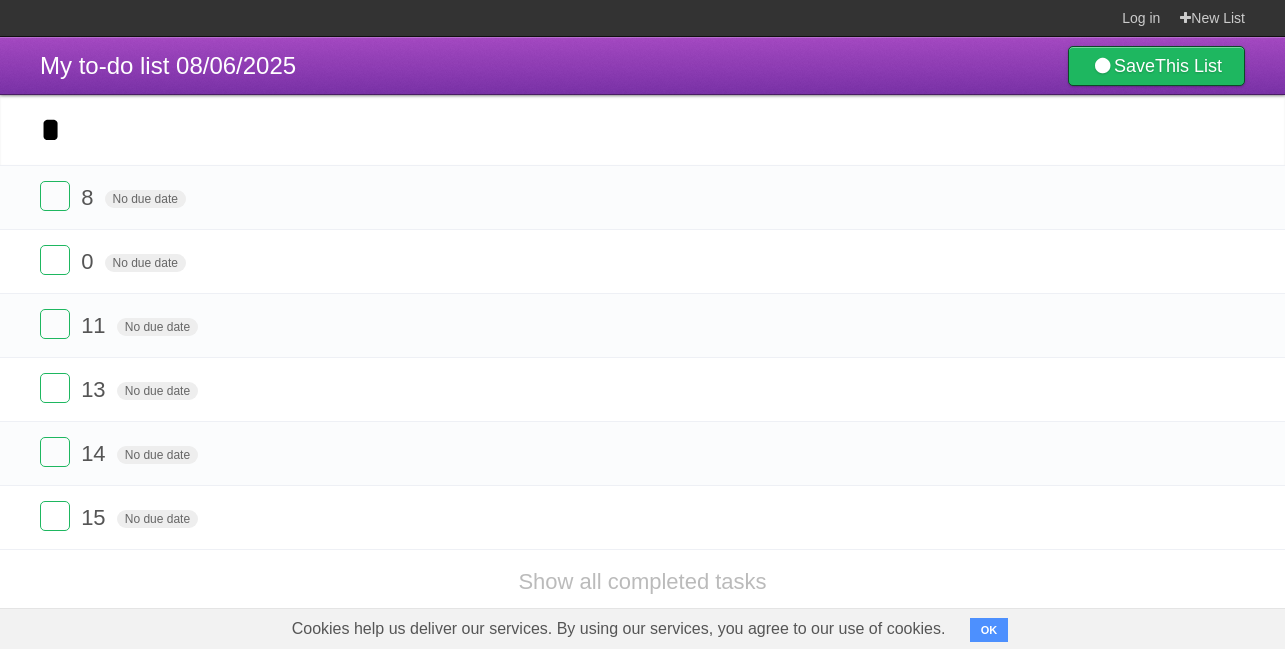 click on "*********" at bounding box center (0, 0) 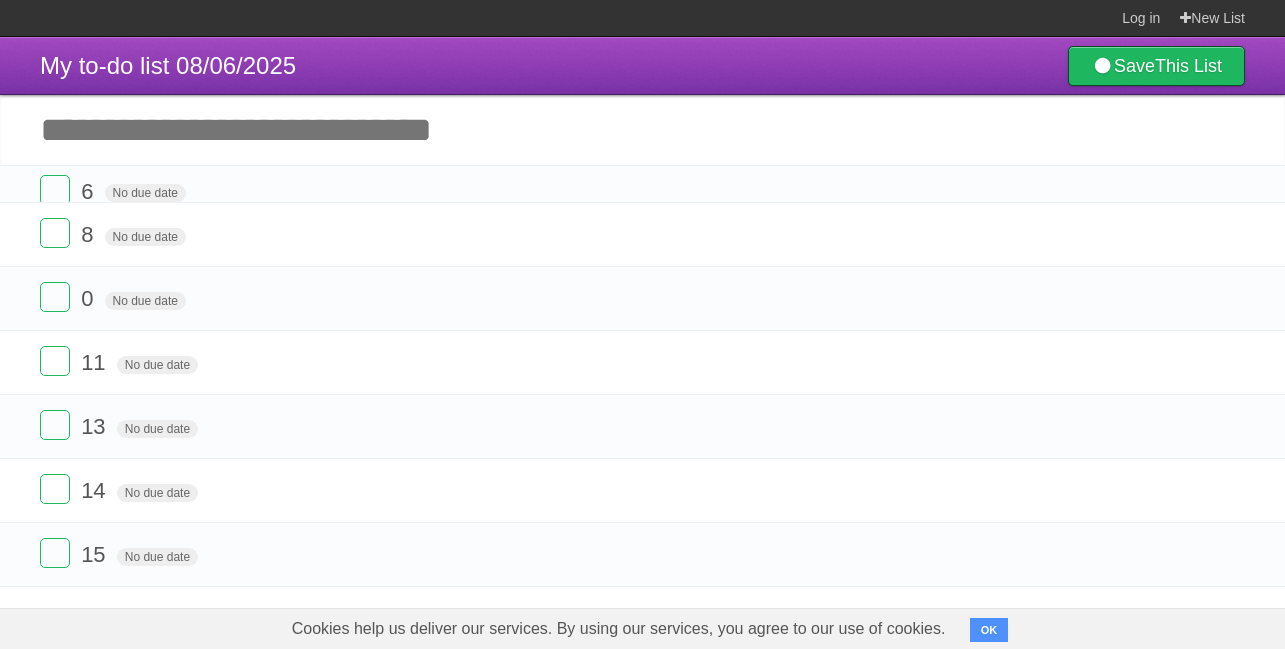 click on "*********" at bounding box center (0, 0) 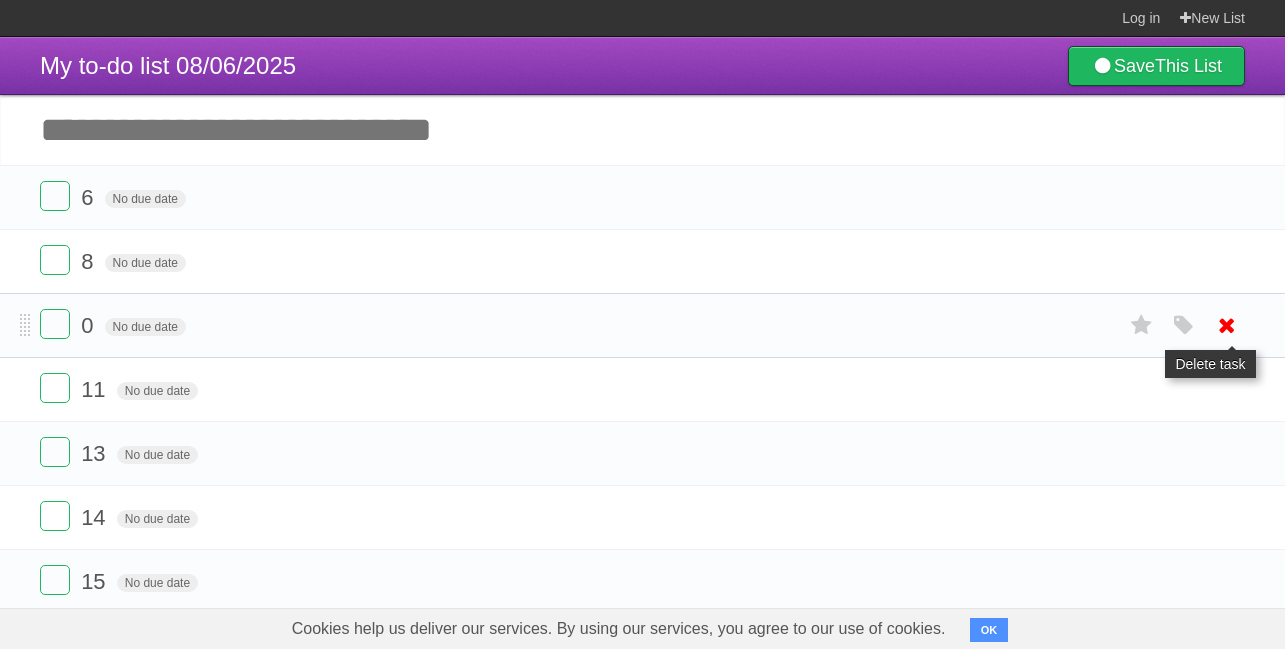 click at bounding box center (1227, 325) 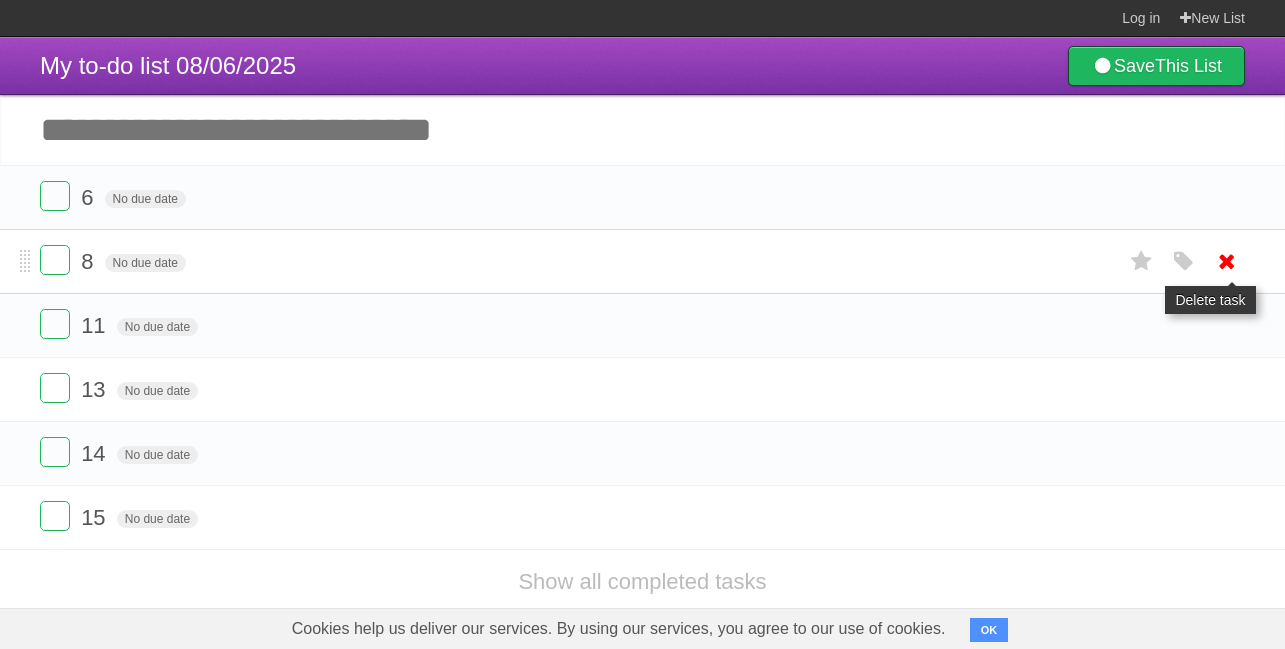 click at bounding box center [1227, 261] 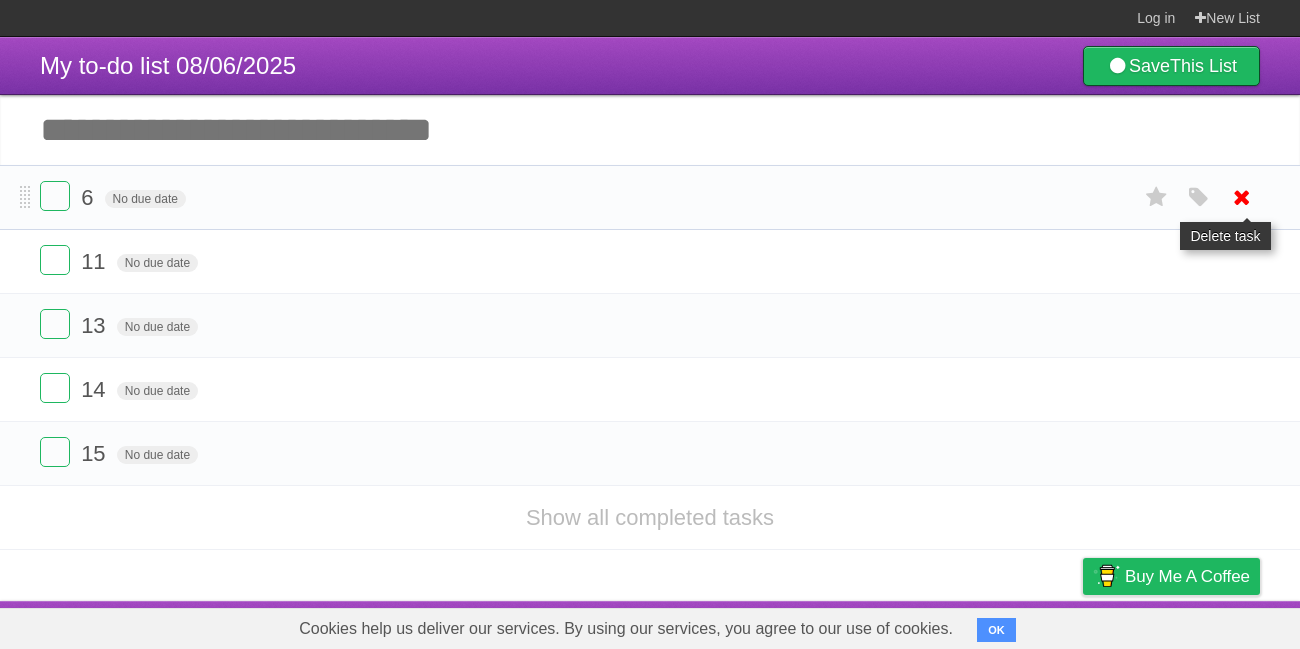 click at bounding box center [1242, 197] 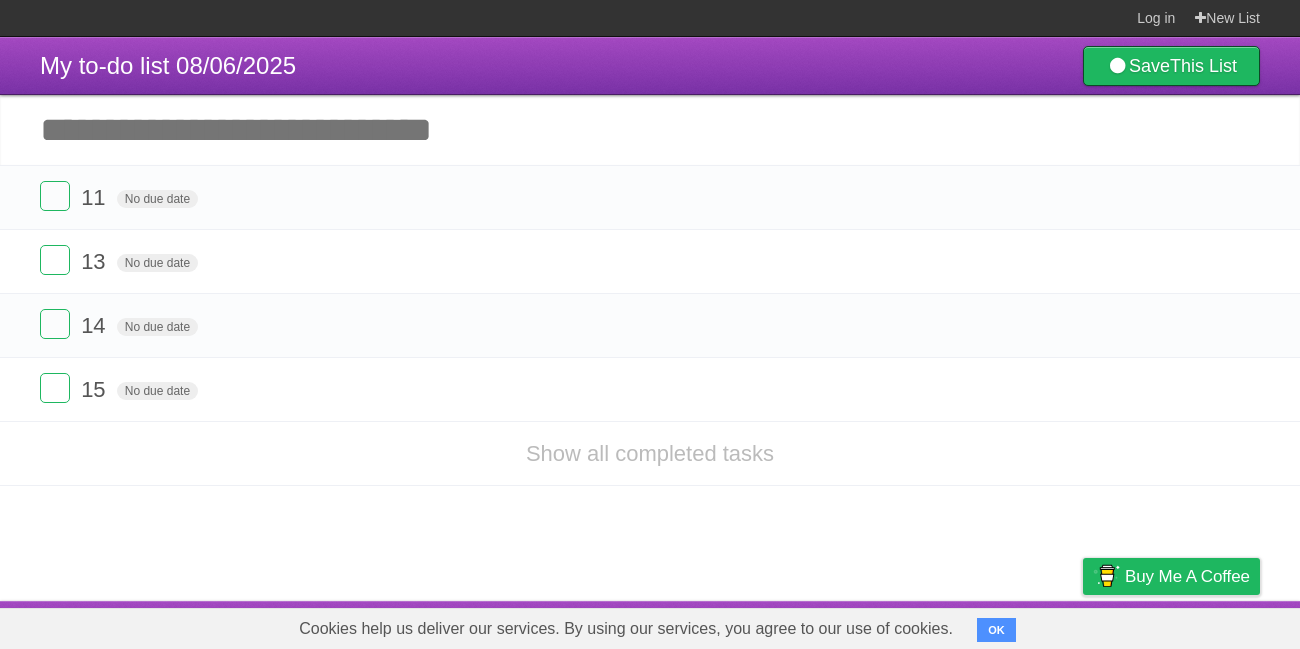 click on "Add another task" at bounding box center [650, 130] 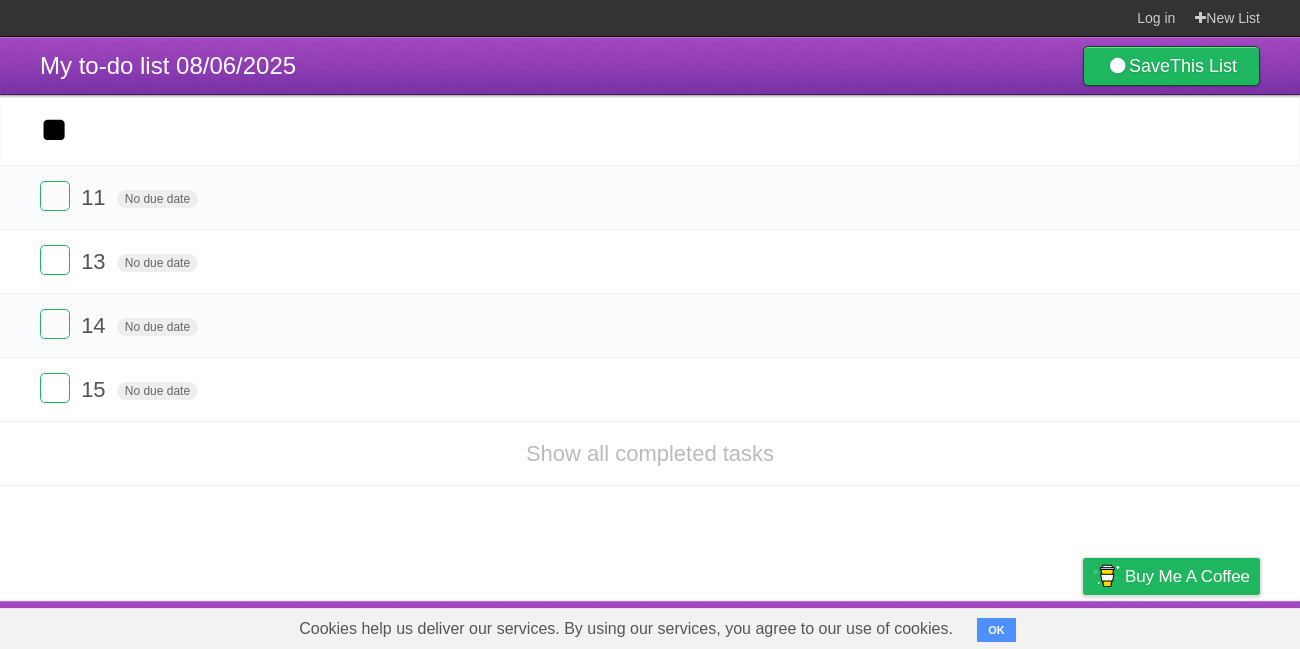 type on "**" 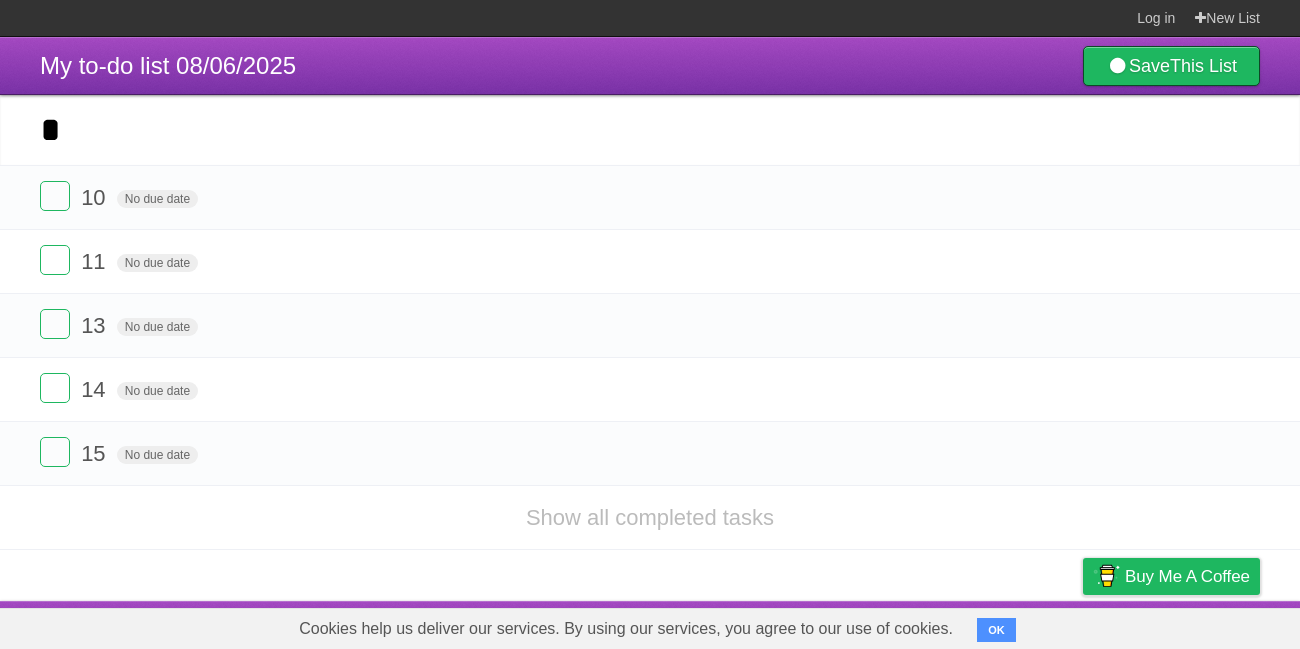 type on "*" 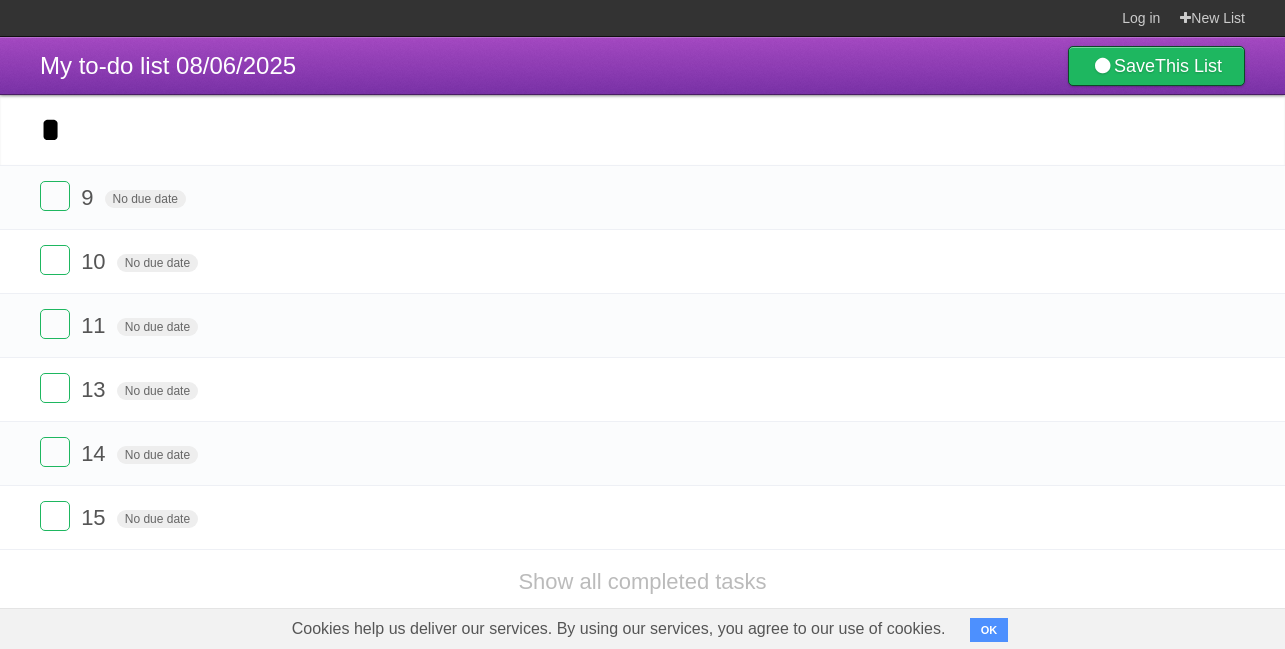 type on "*" 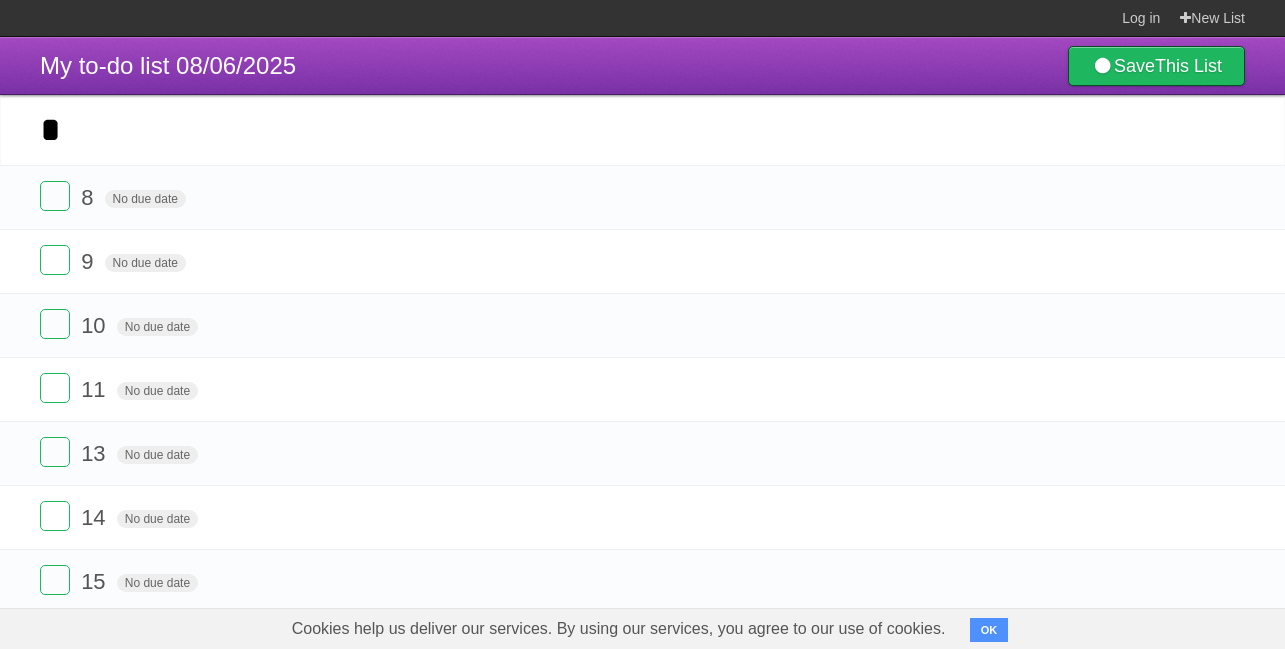 type on "*" 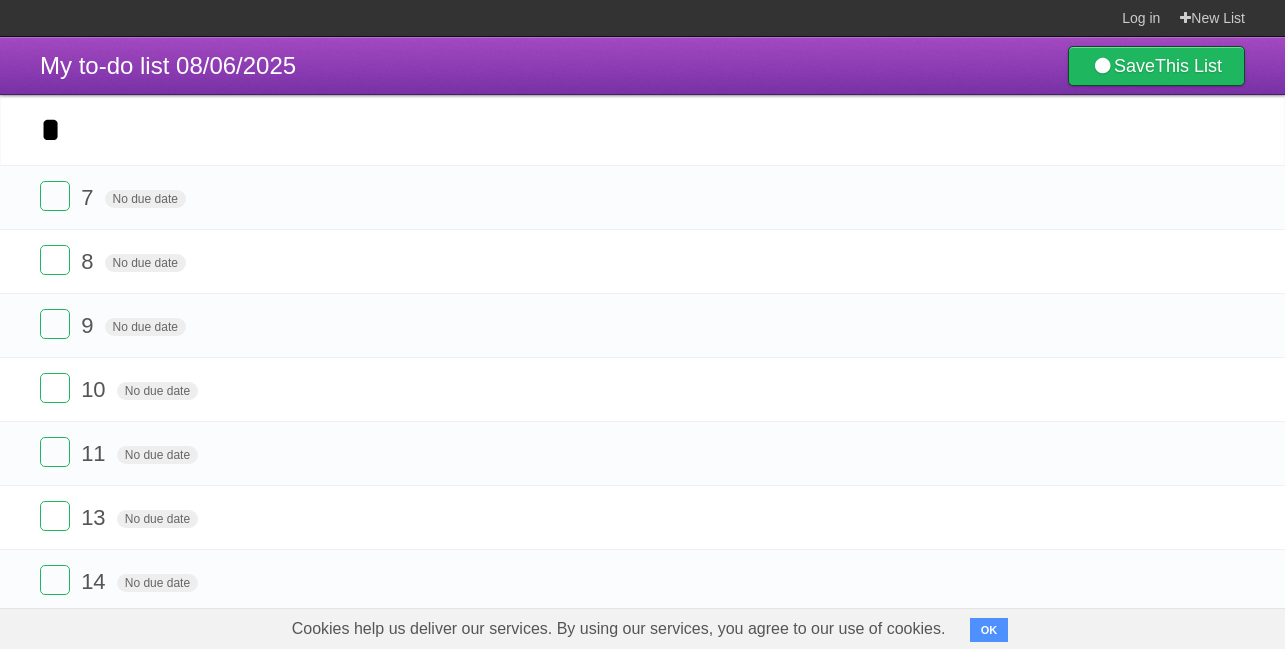 type on "*" 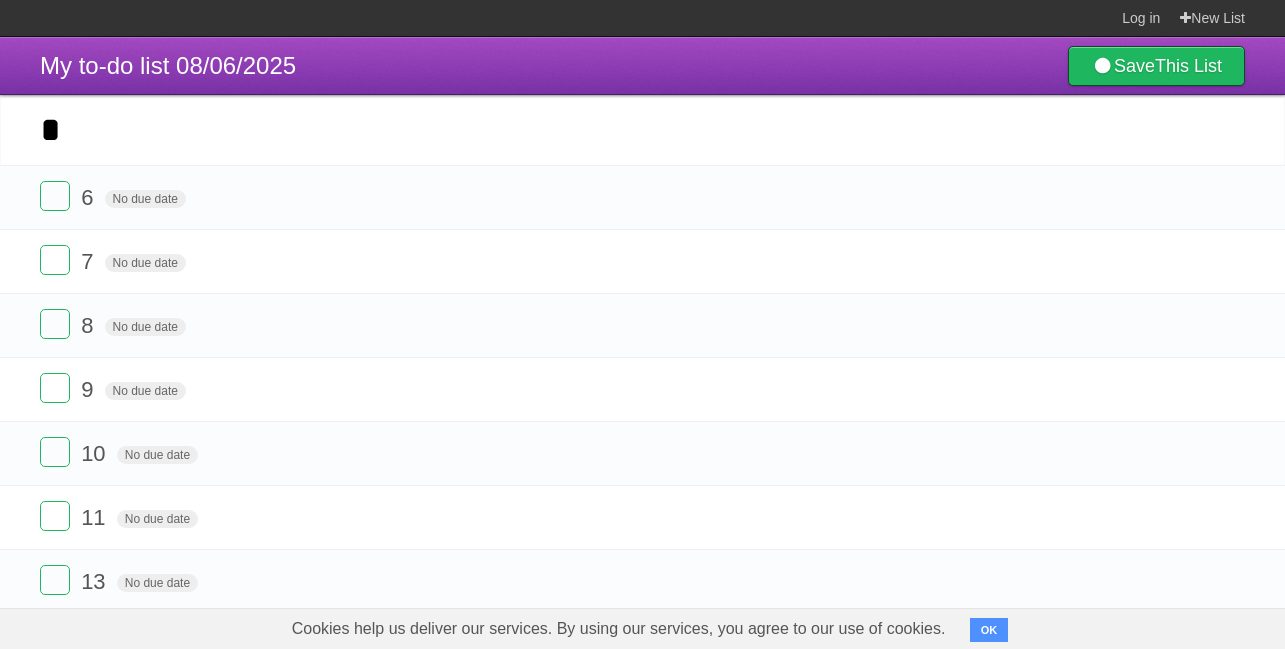 type on "*" 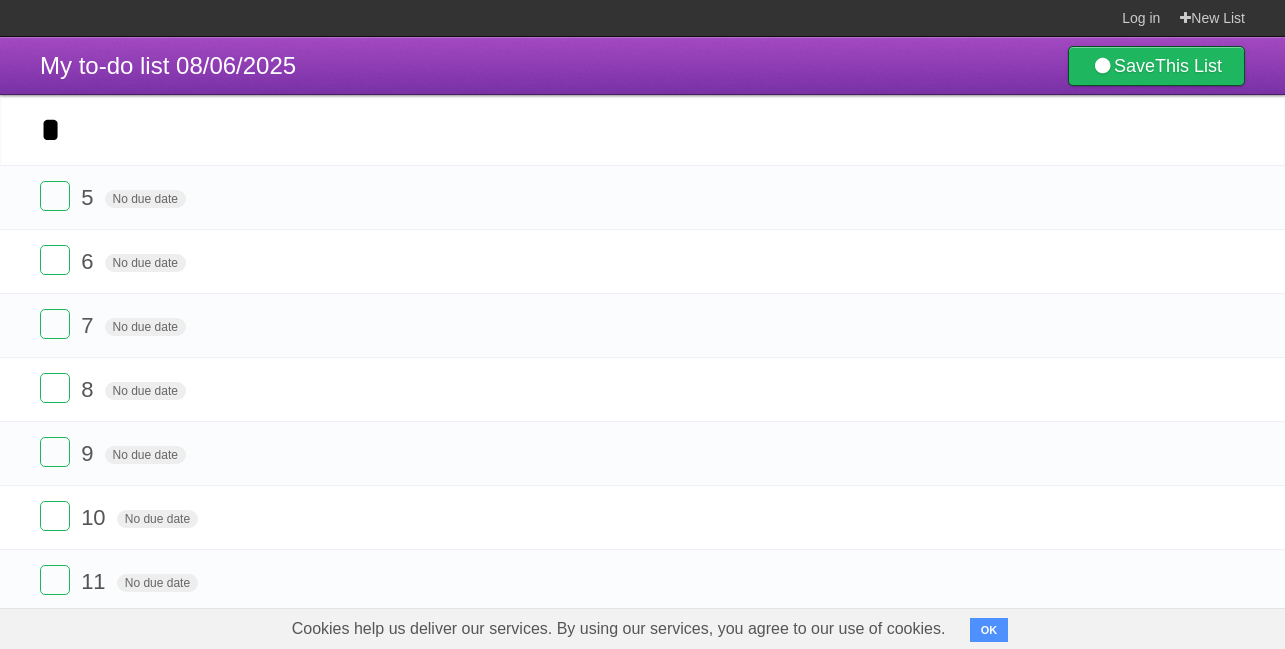 type on "*" 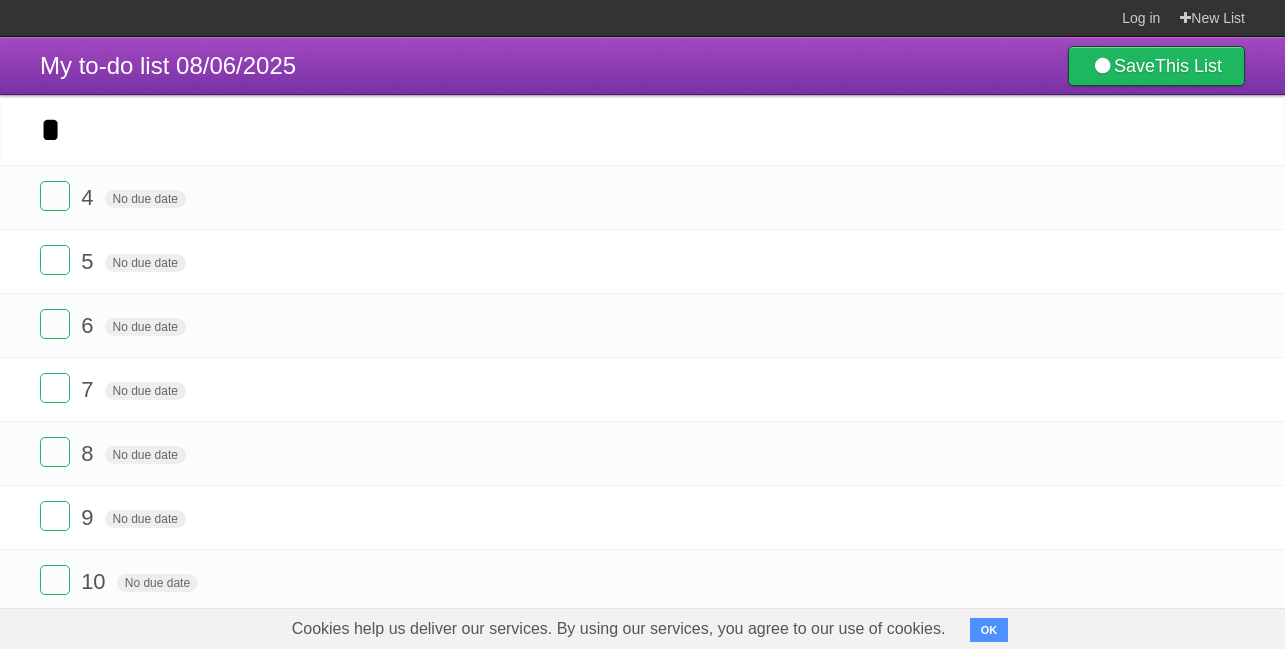 type on "*" 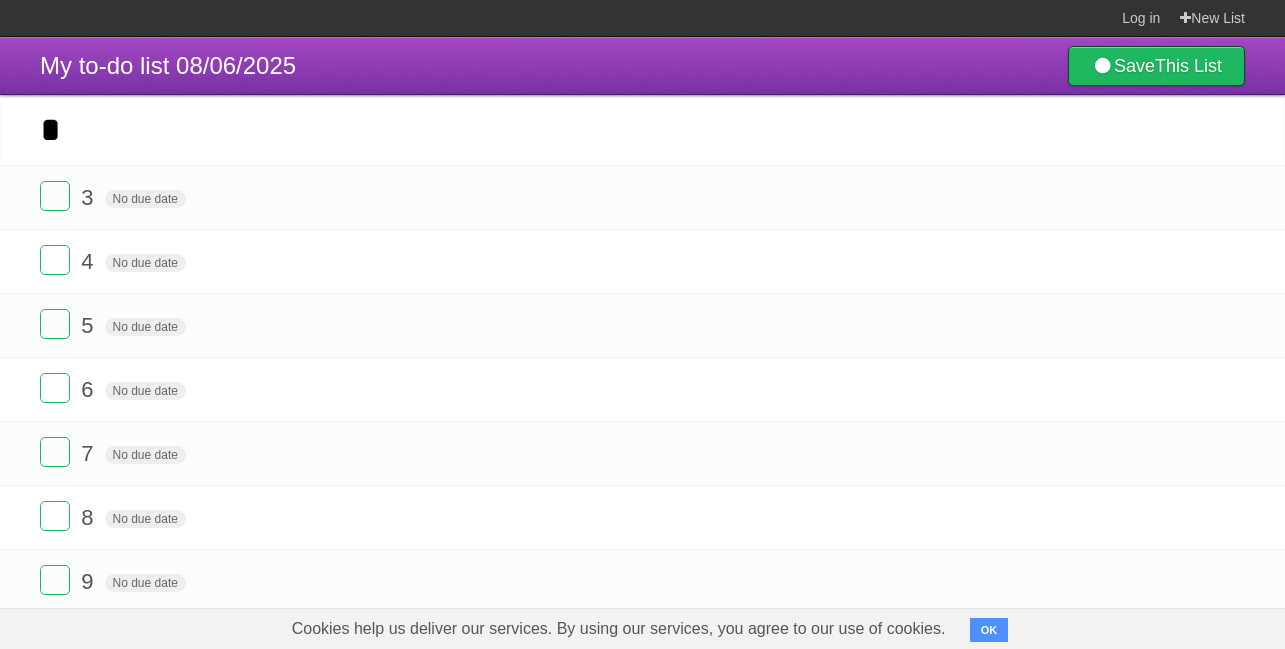 type on "*" 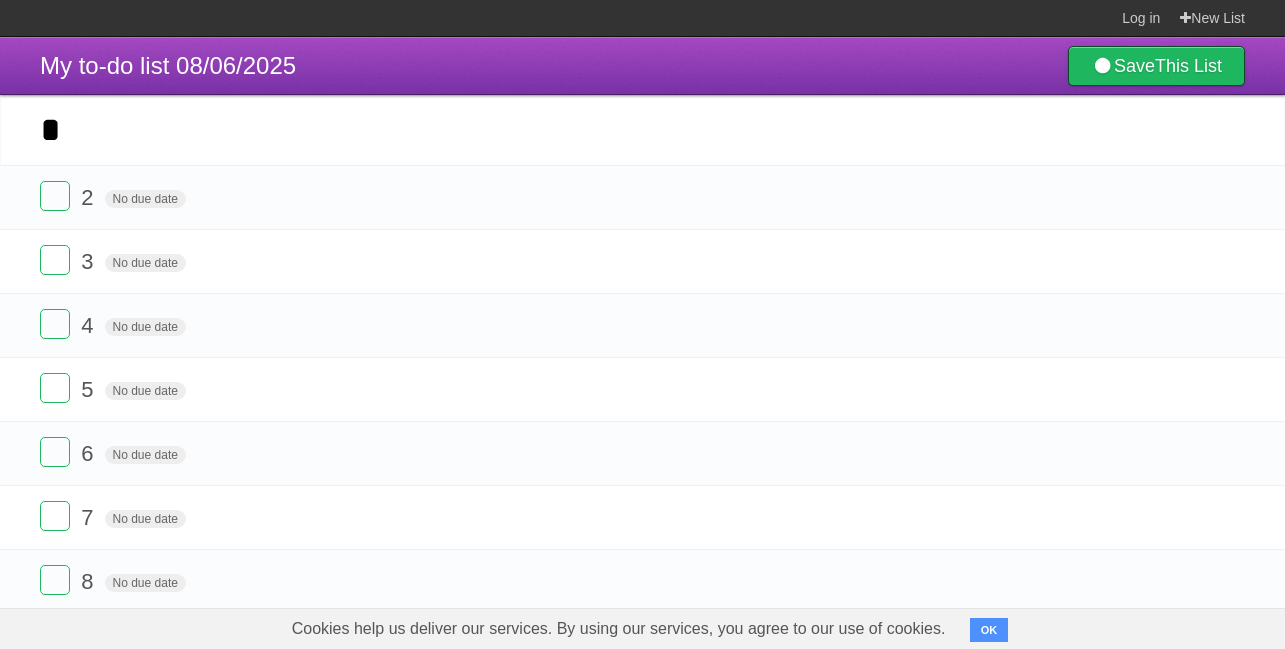 type on "*" 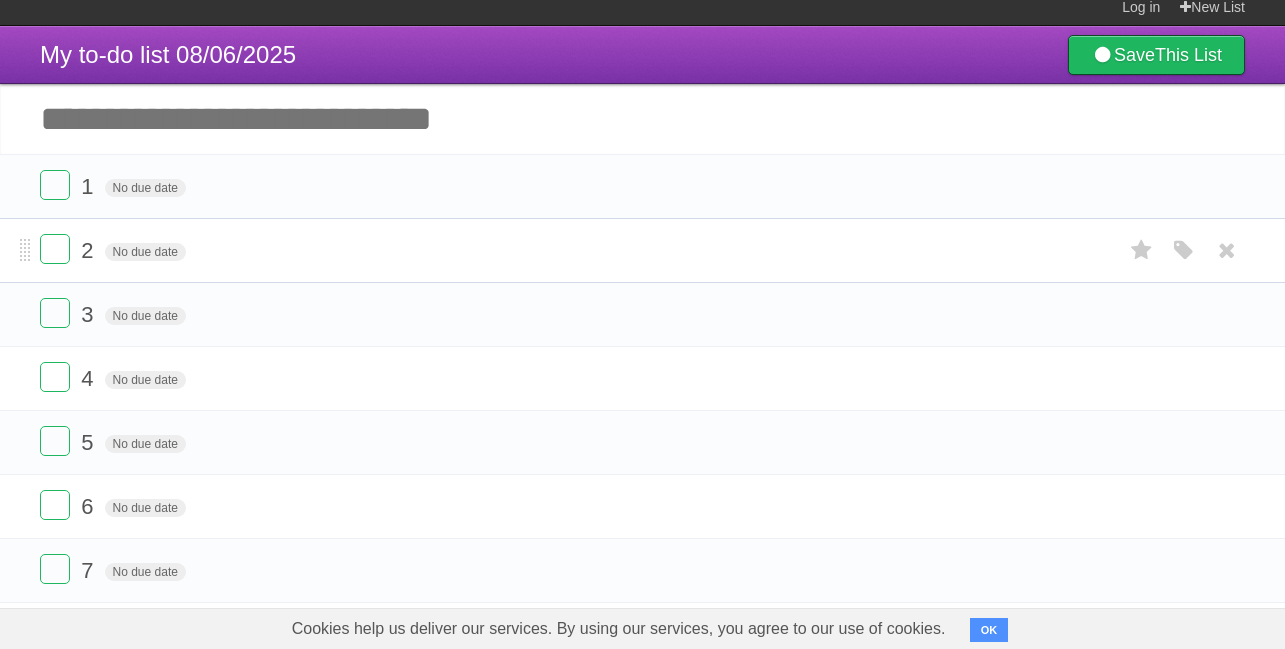 scroll, scrollTop: 0, scrollLeft: 0, axis: both 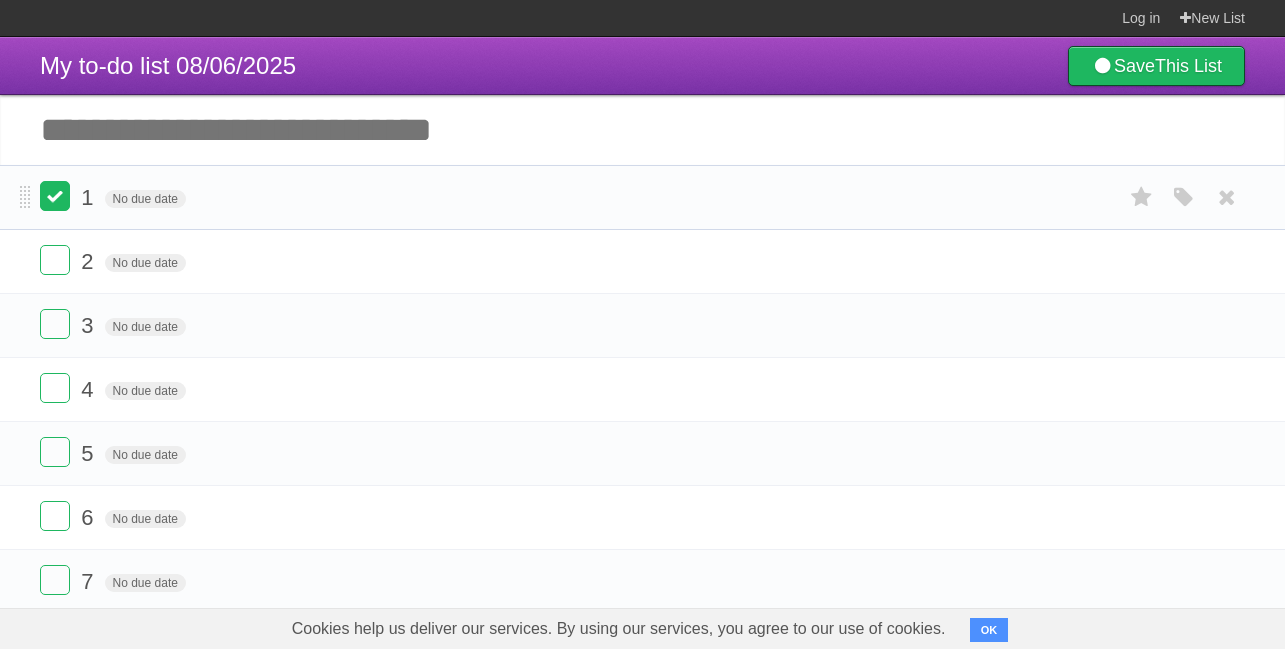 click at bounding box center (55, 196) 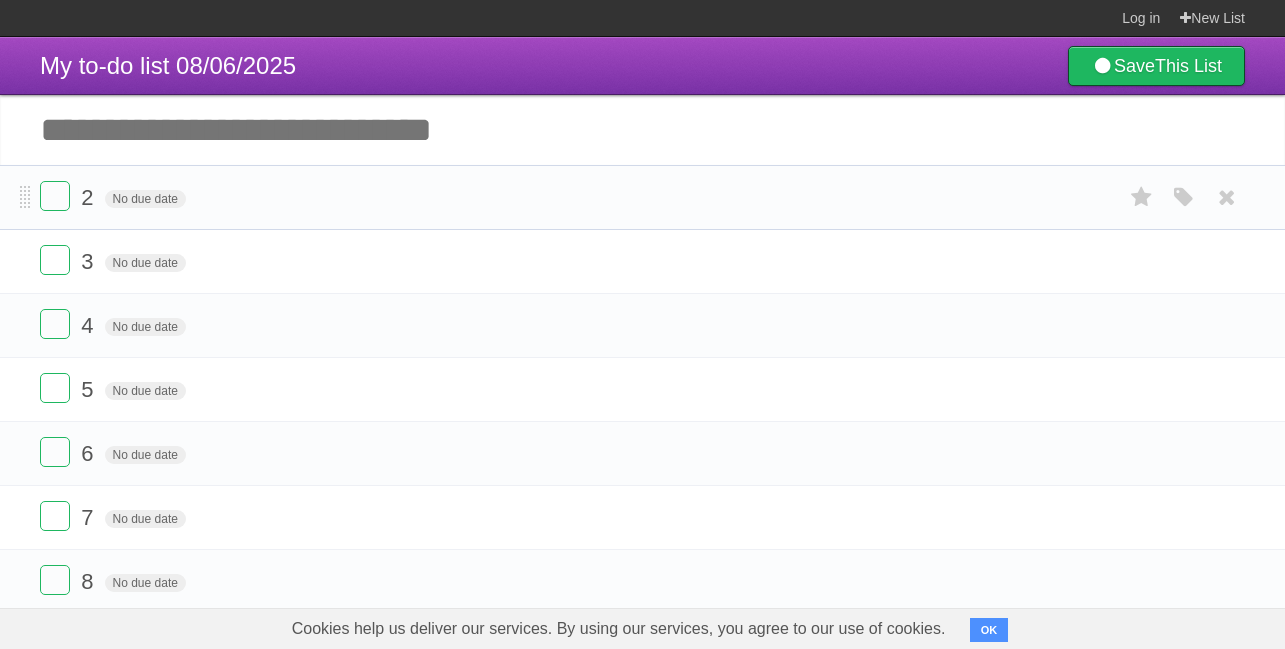click on "2
No due date
White
Red
Blue
Green
Purple
Orange" at bounding box center [642, 197] 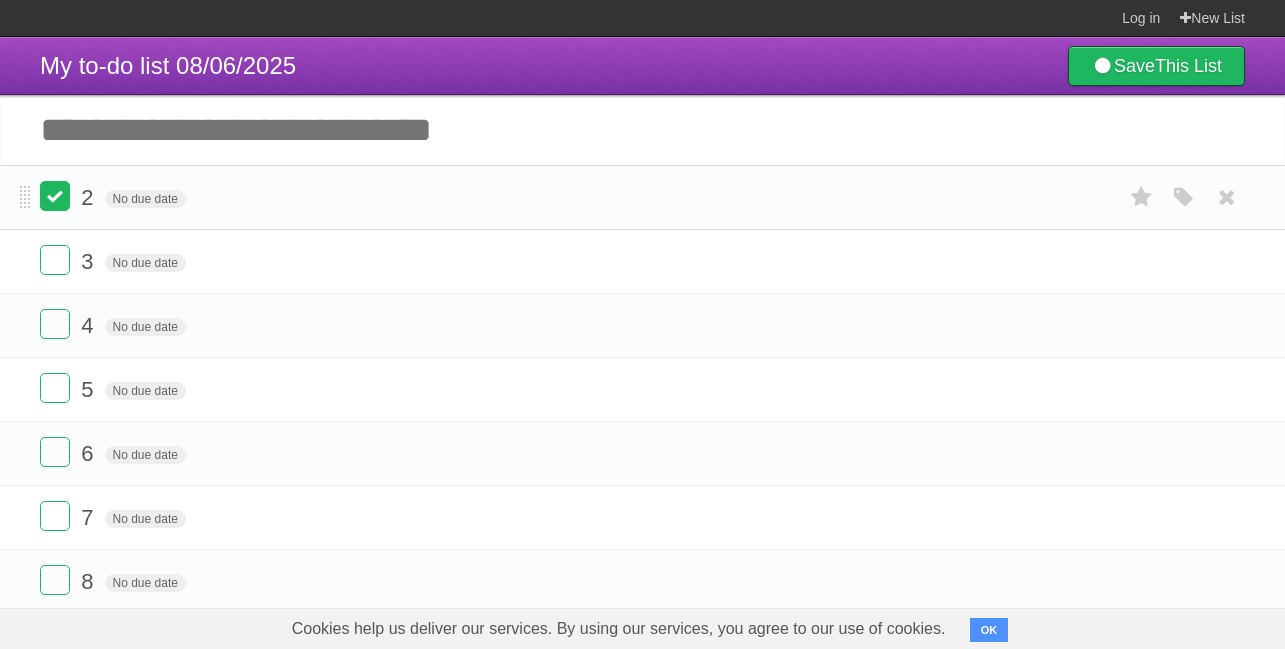 click at bounding box center (55, 196) 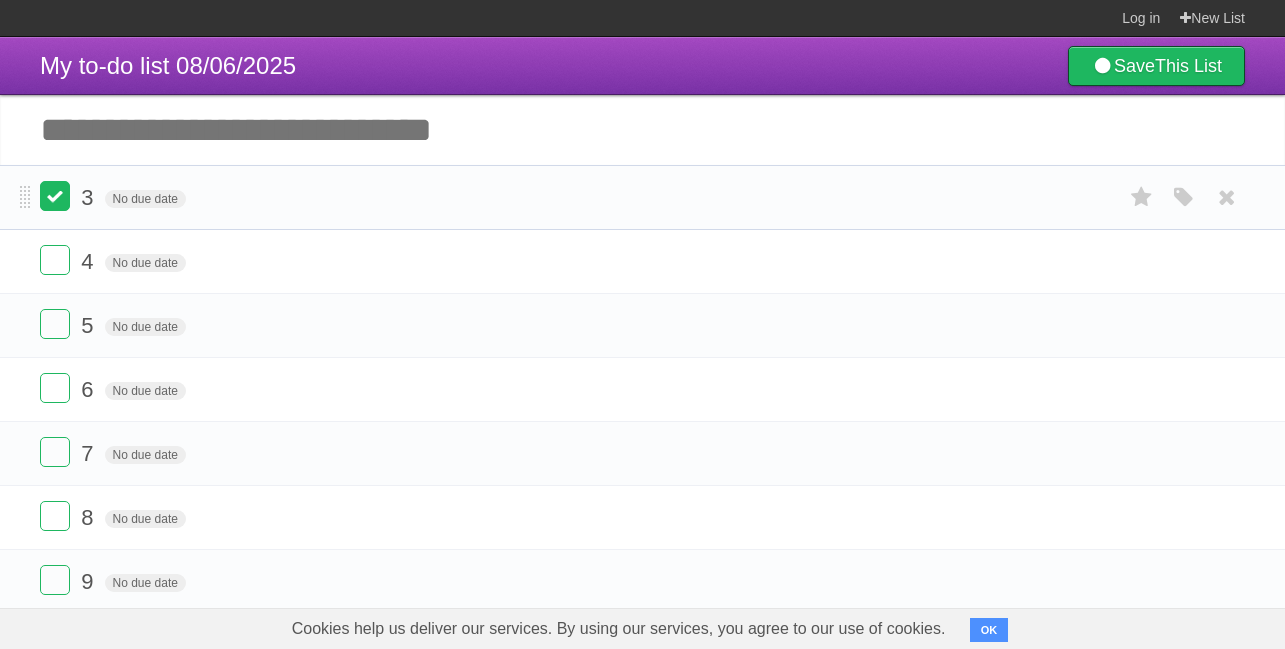click at bounding box center (55, 196) 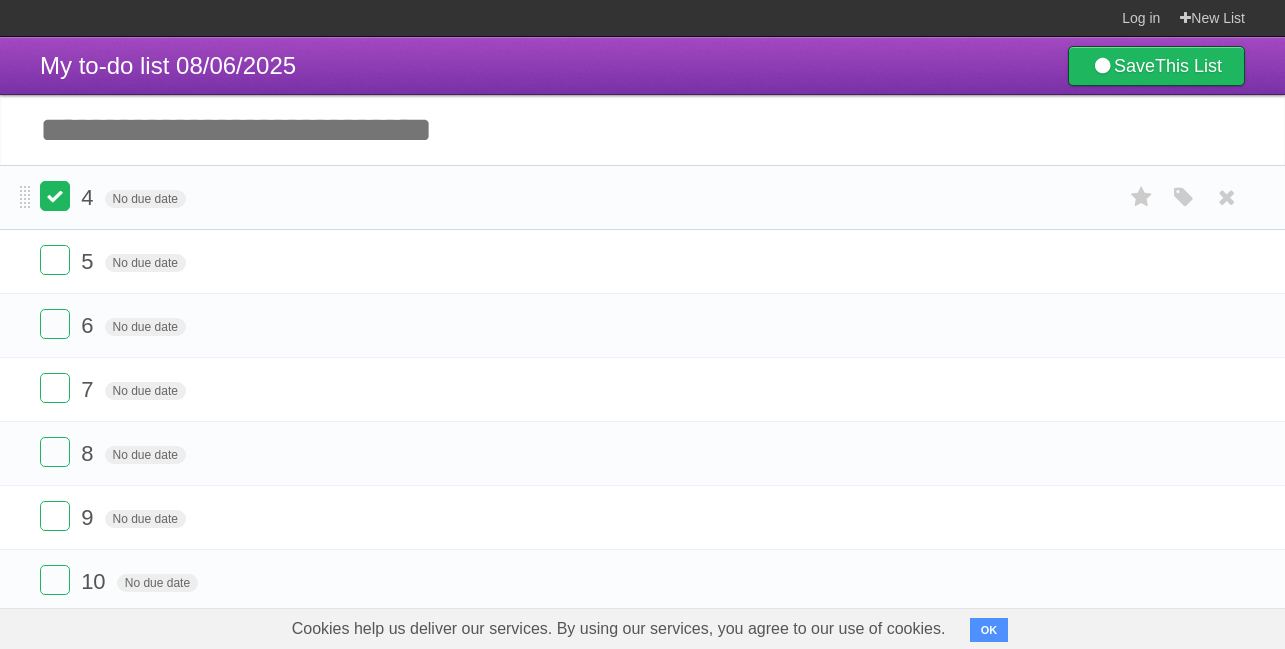 click at bounding box center [55, 196] 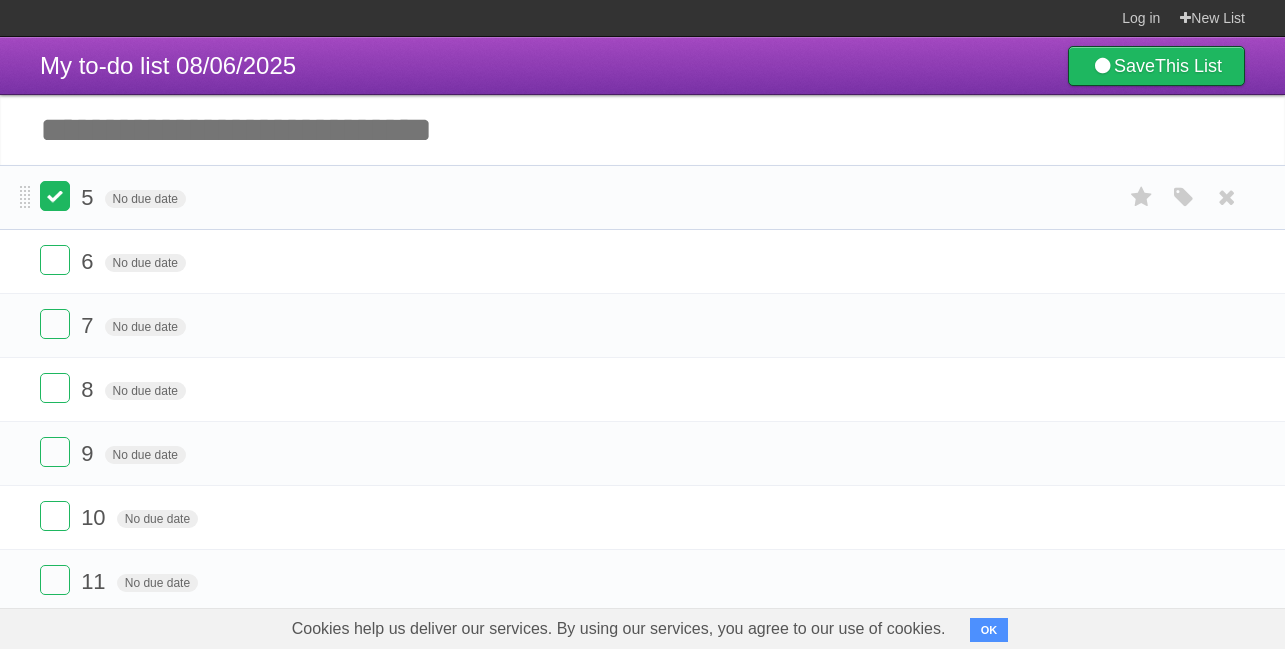 click at bounding box center [55, 196] 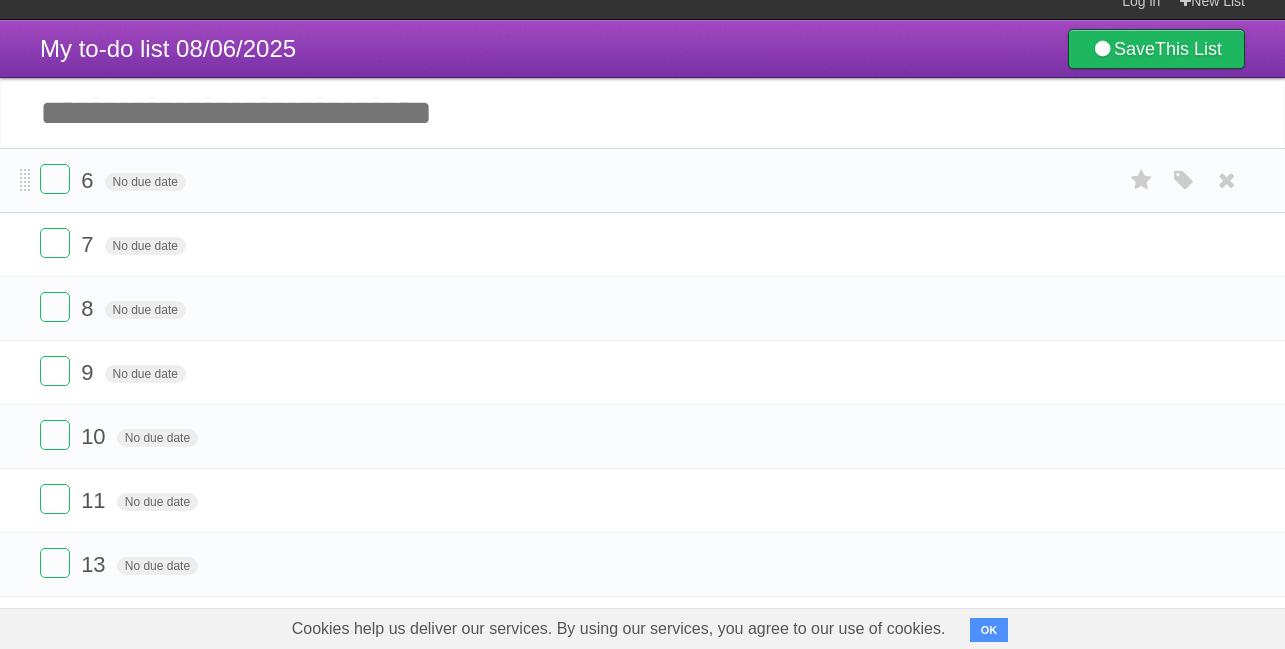 scroll, scrollTop: 0, scrollLeft: 0, axis: both 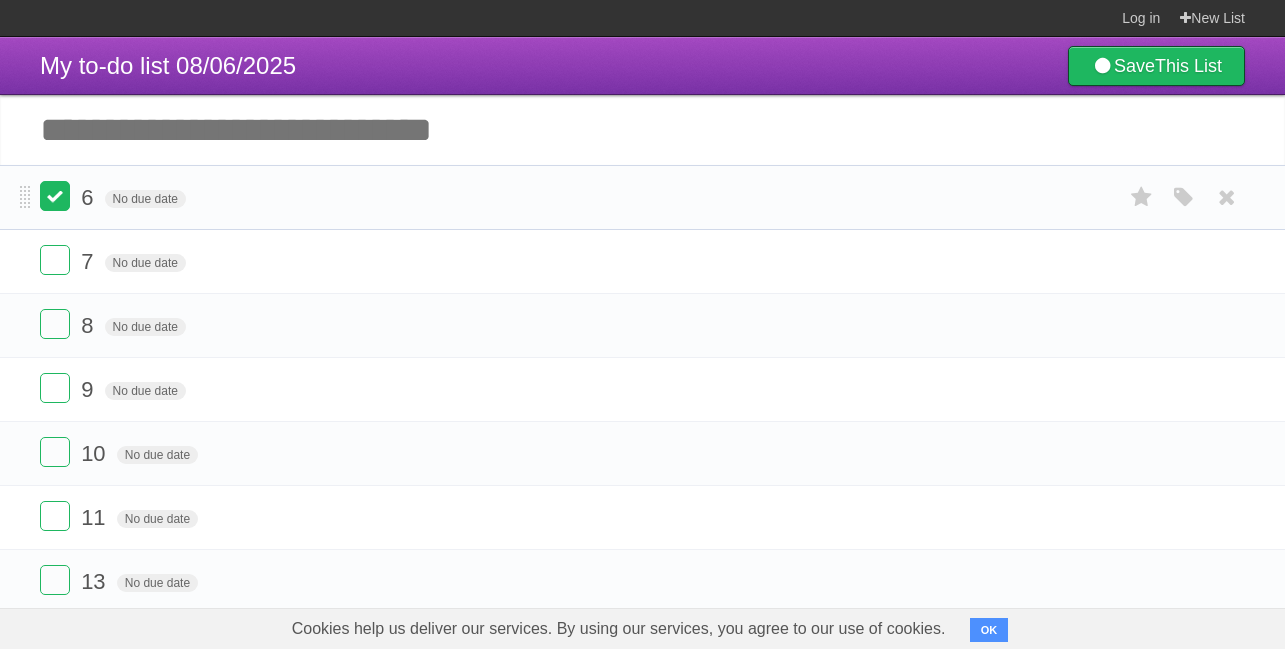 click at bounding box center (55, 196) 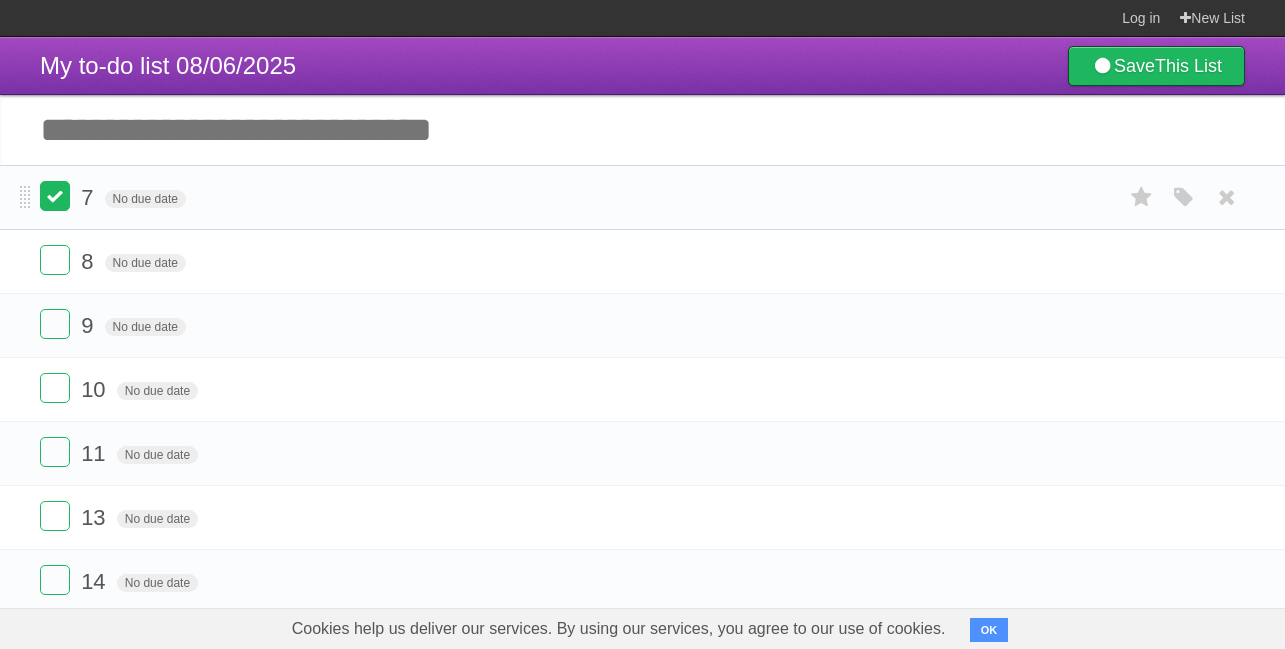 click at bounding box center (55, 196) 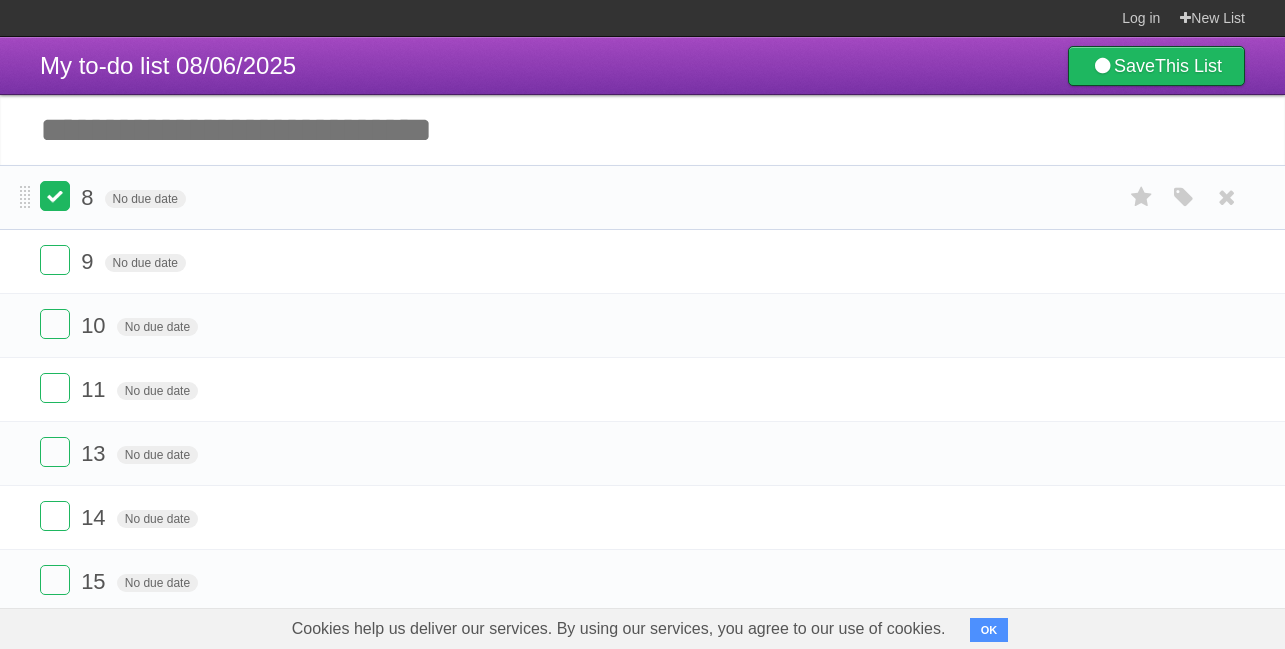 click at bounding box center [55, 196] 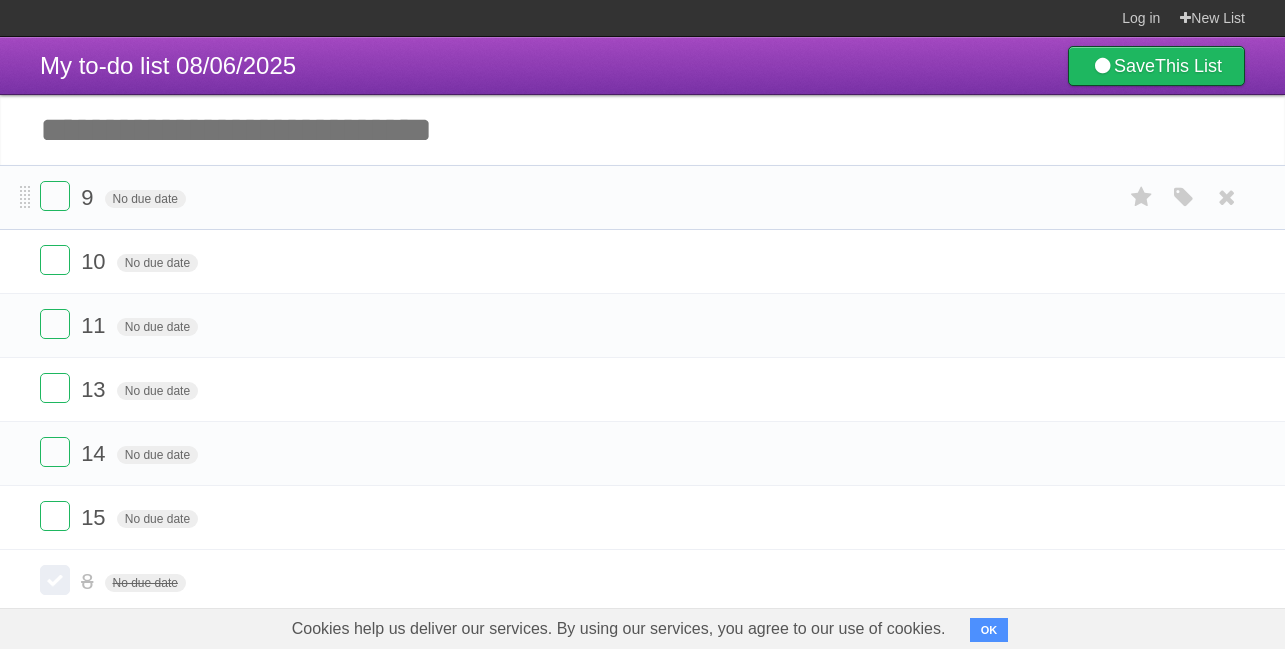 click on "9
No due date
White
Red
Blue
Green
Purple
Orange" at bounding box center (642, 197) 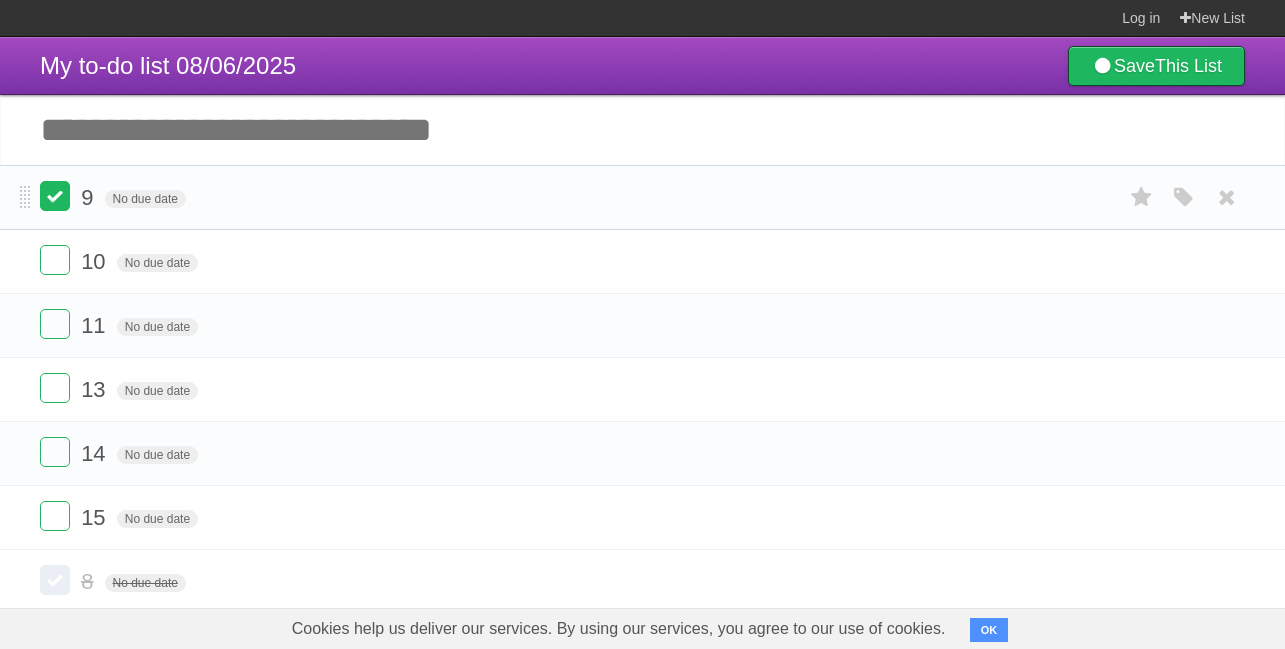 click at bounding box center [55, 196] 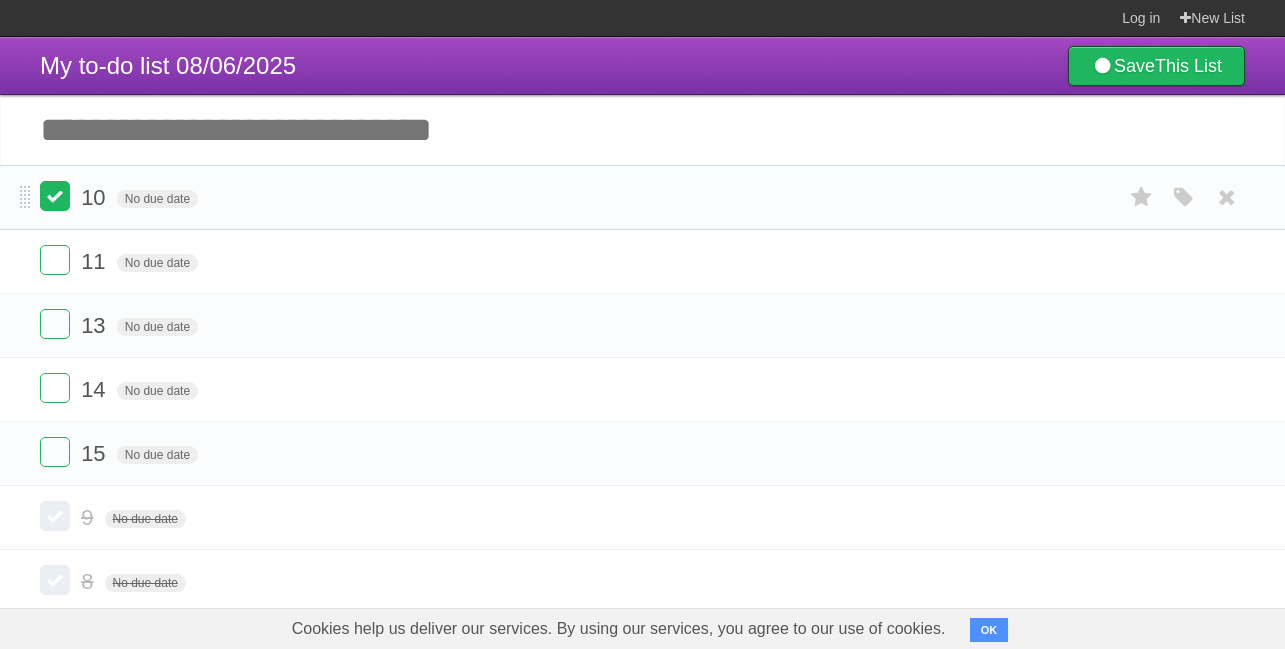 click at bounding box center (55, 196) 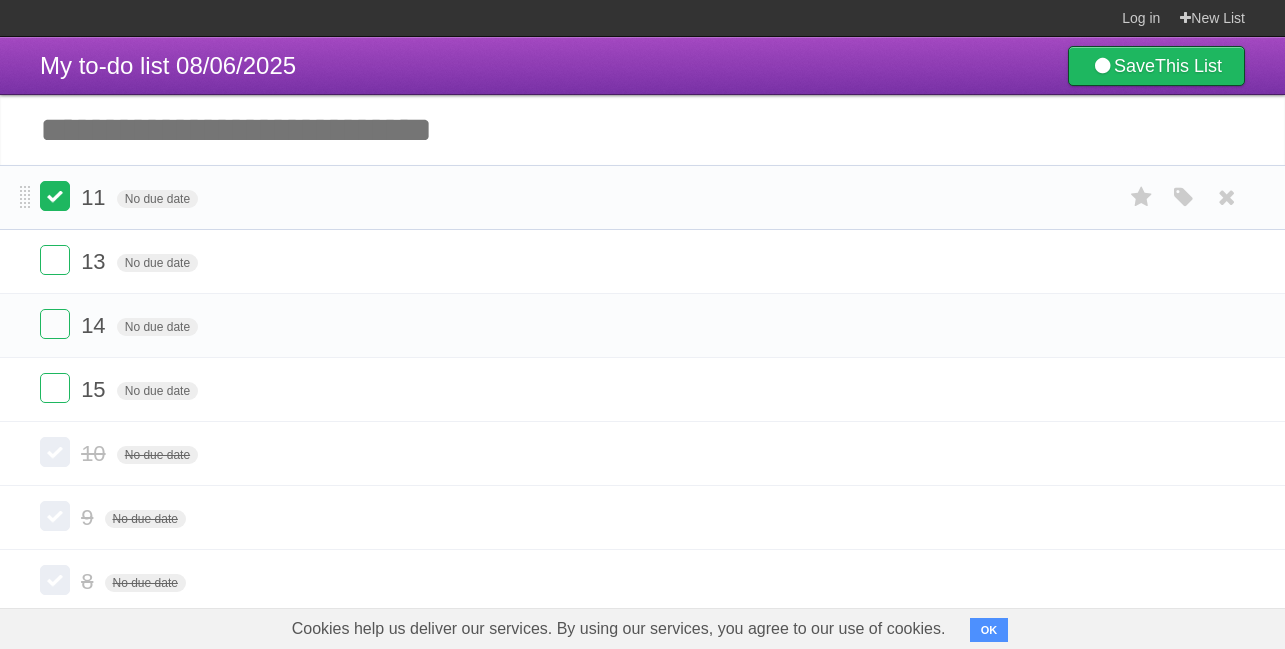 click at bounding box center (55, 196) 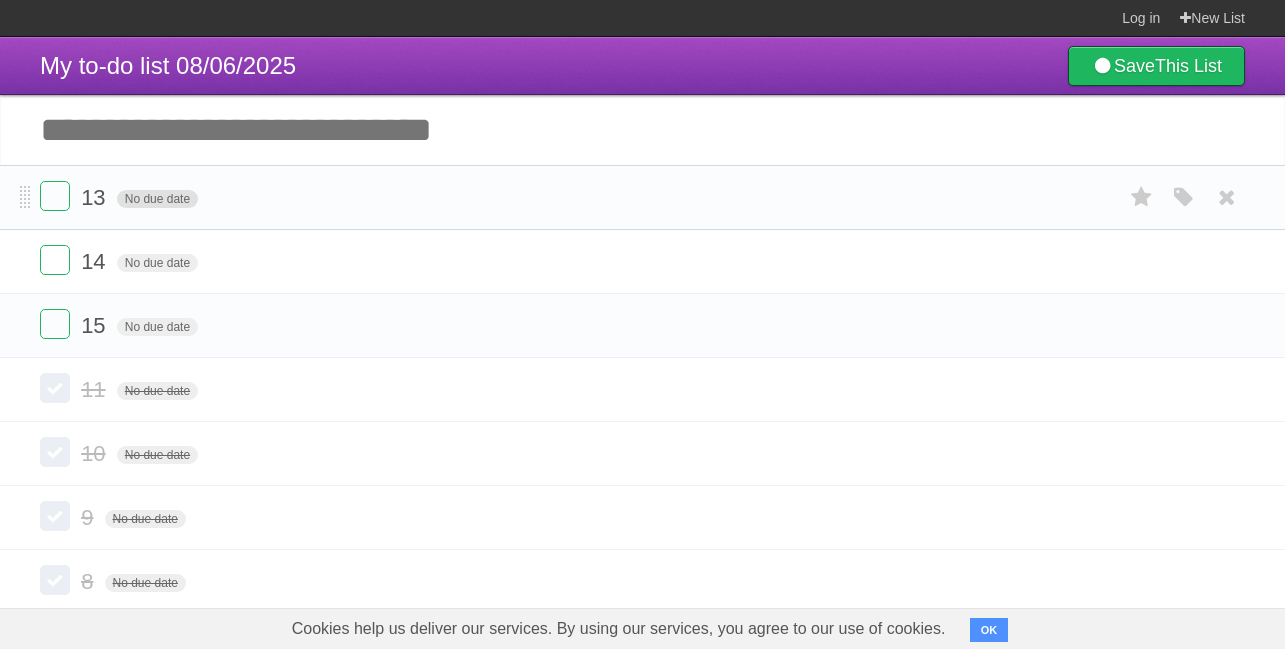 click on "No due date" at bounding box center (157, 199) 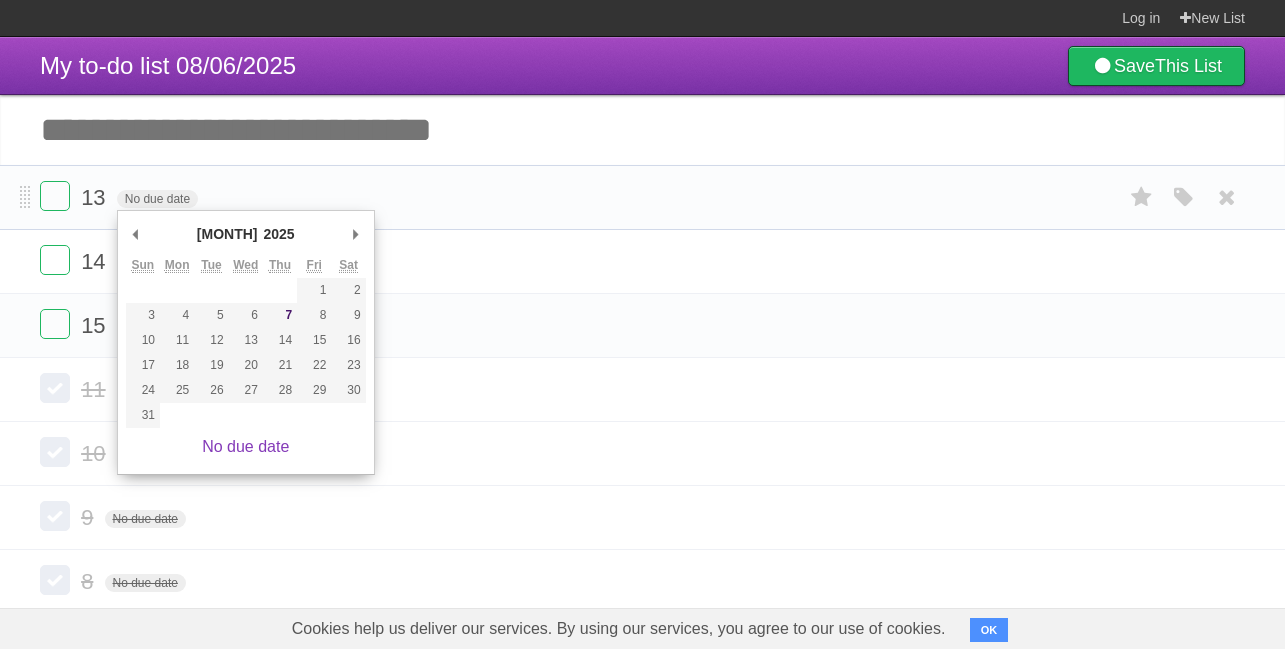 click on "13
No due date
White
Red
Blue
Green
Purple
Orange" at bounding box center [642, 197] 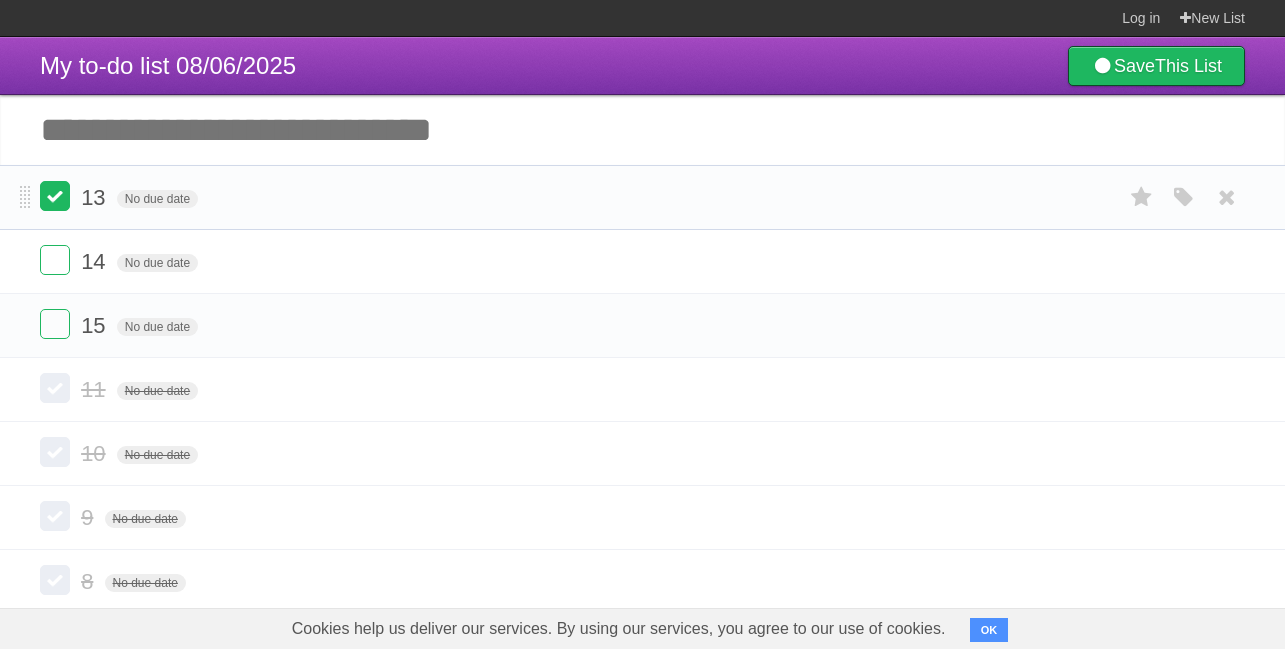 click at bounding box center [55, 196] 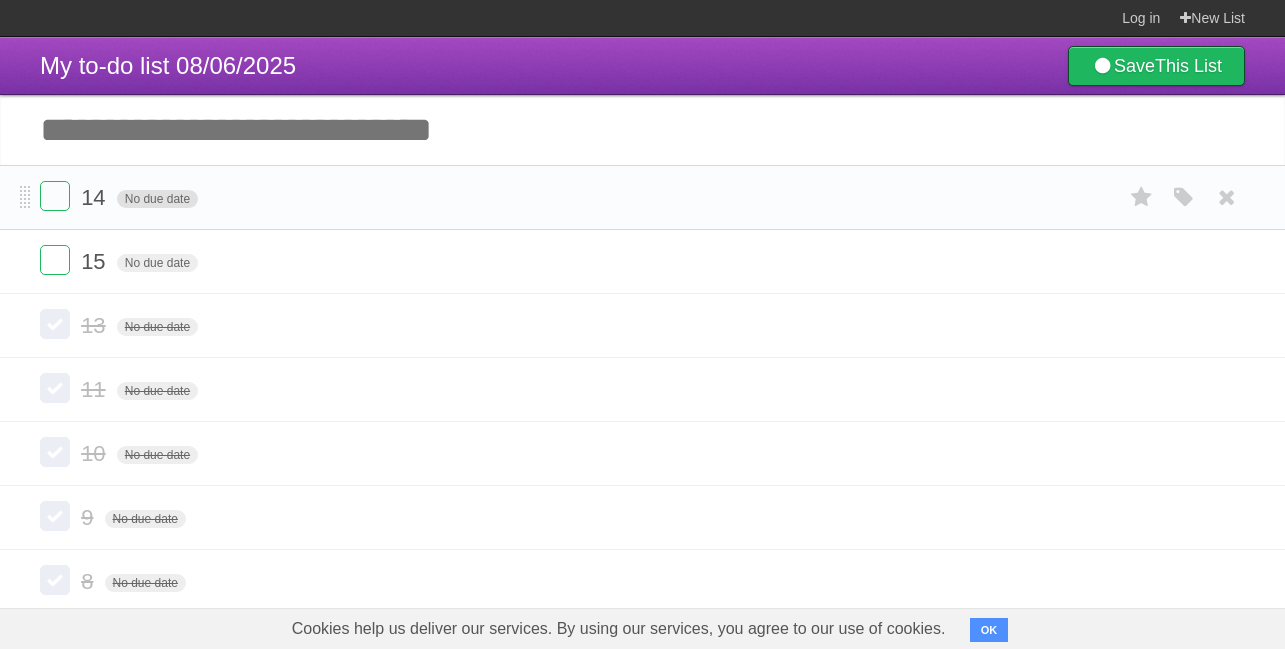 click on "No due date" at bounding box center (157, 199) 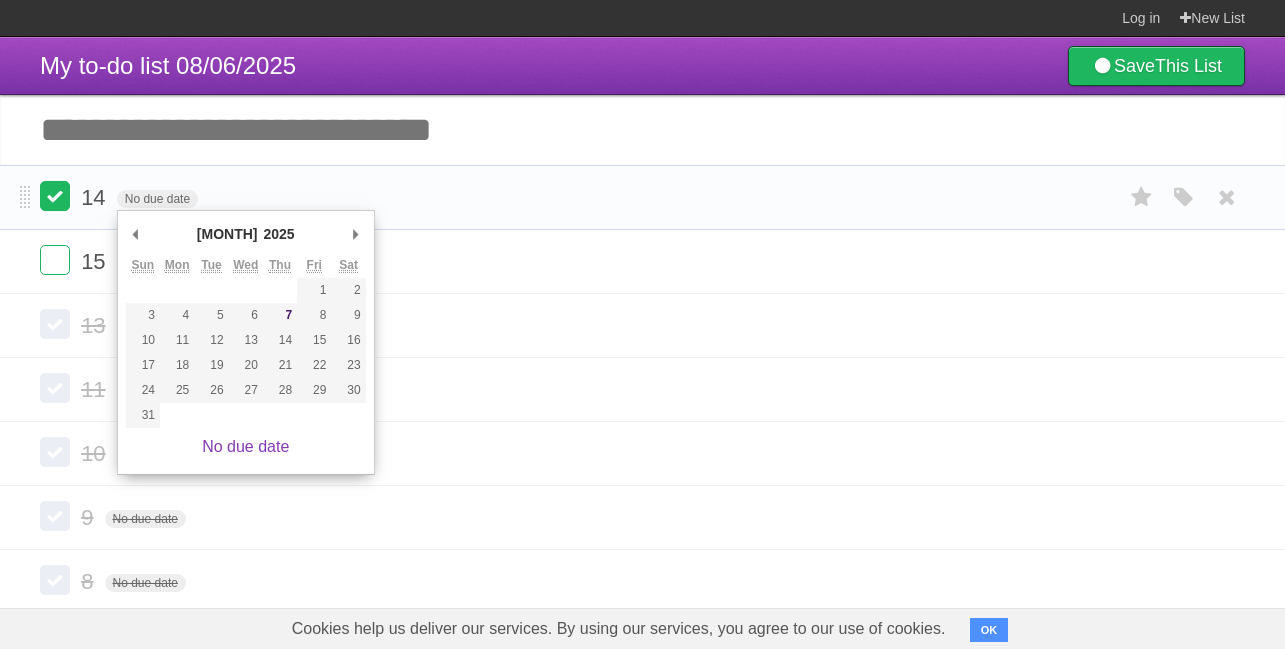 click at bounding box center [55, 196] 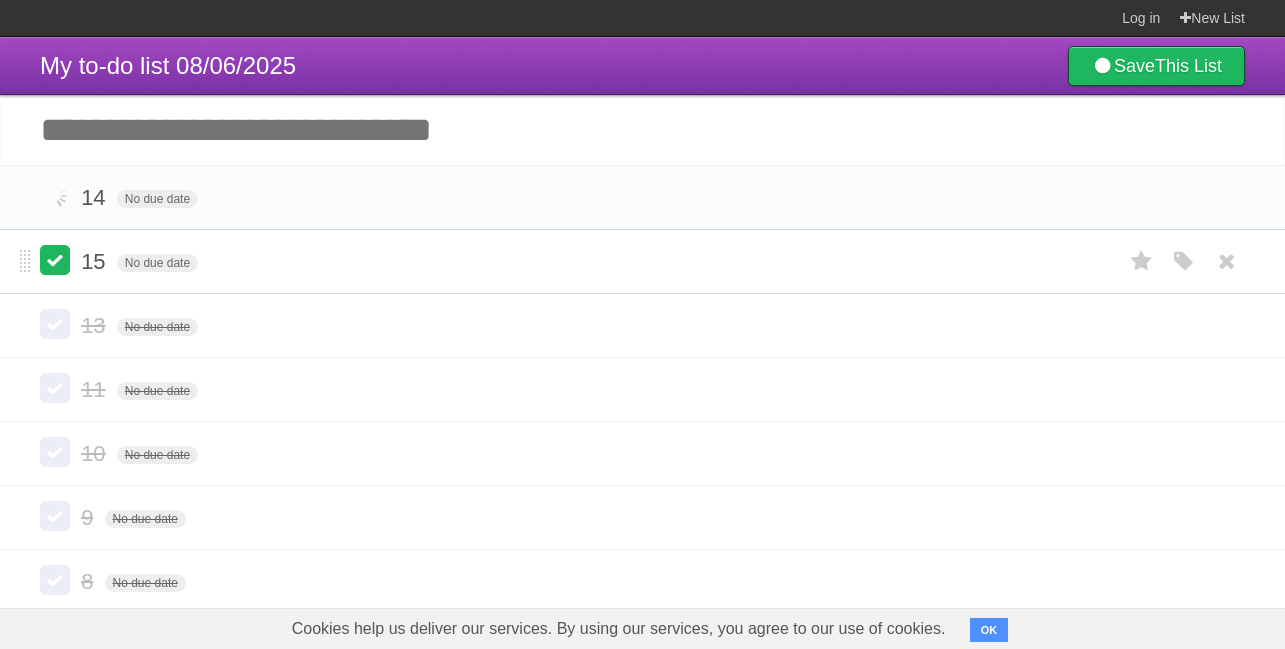 click at bounding box center [55, 260] 